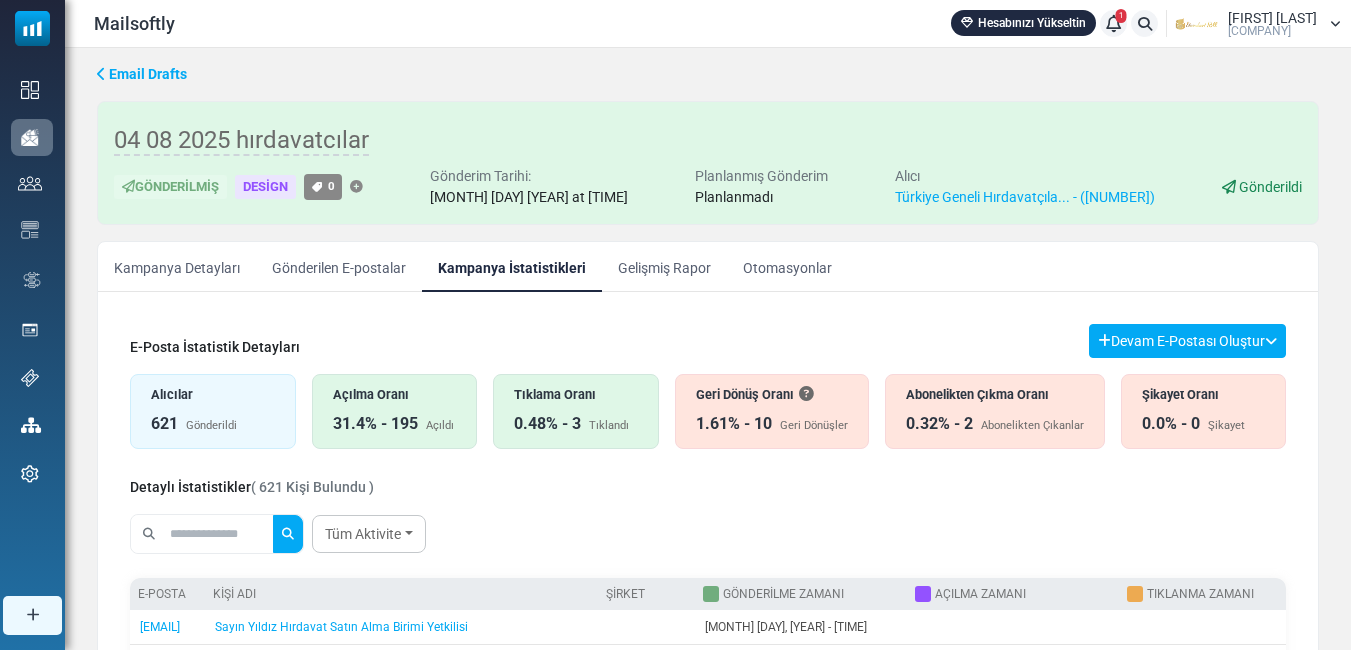 scroll, scrollTop: 0, scrollLeft: 0, axis: both 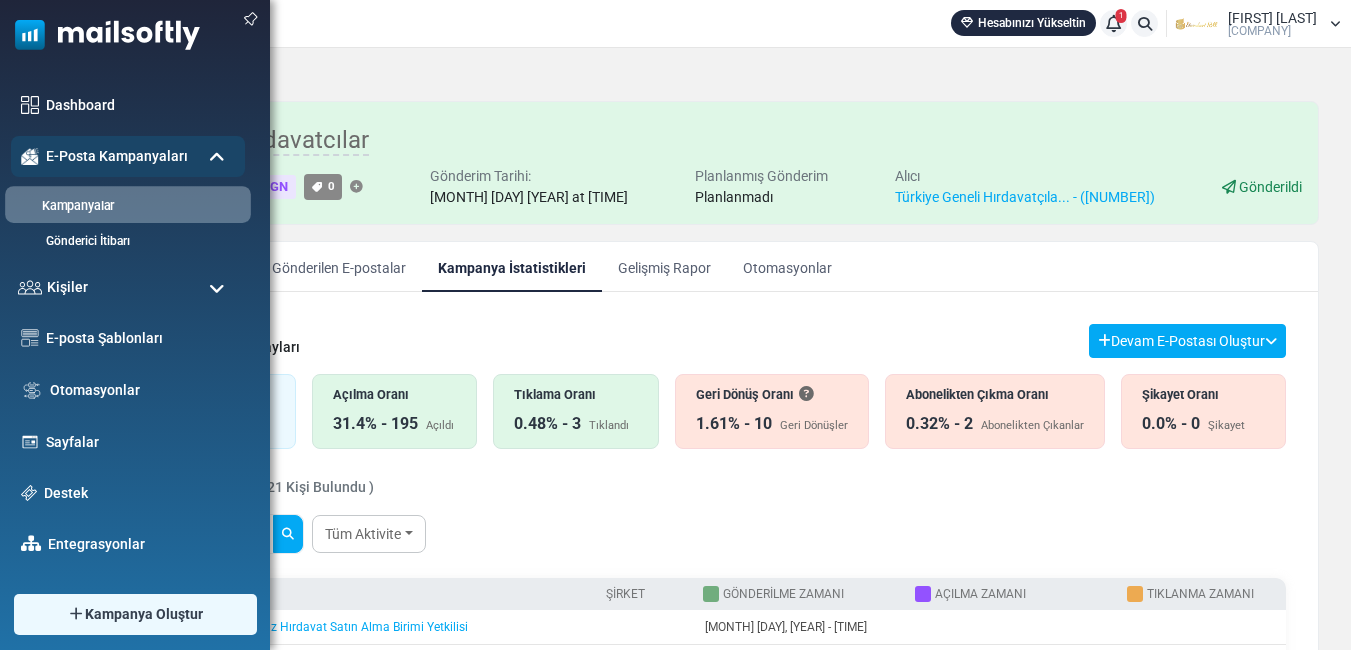 click on "Kampanyalar" at bounding box center [125, 206] 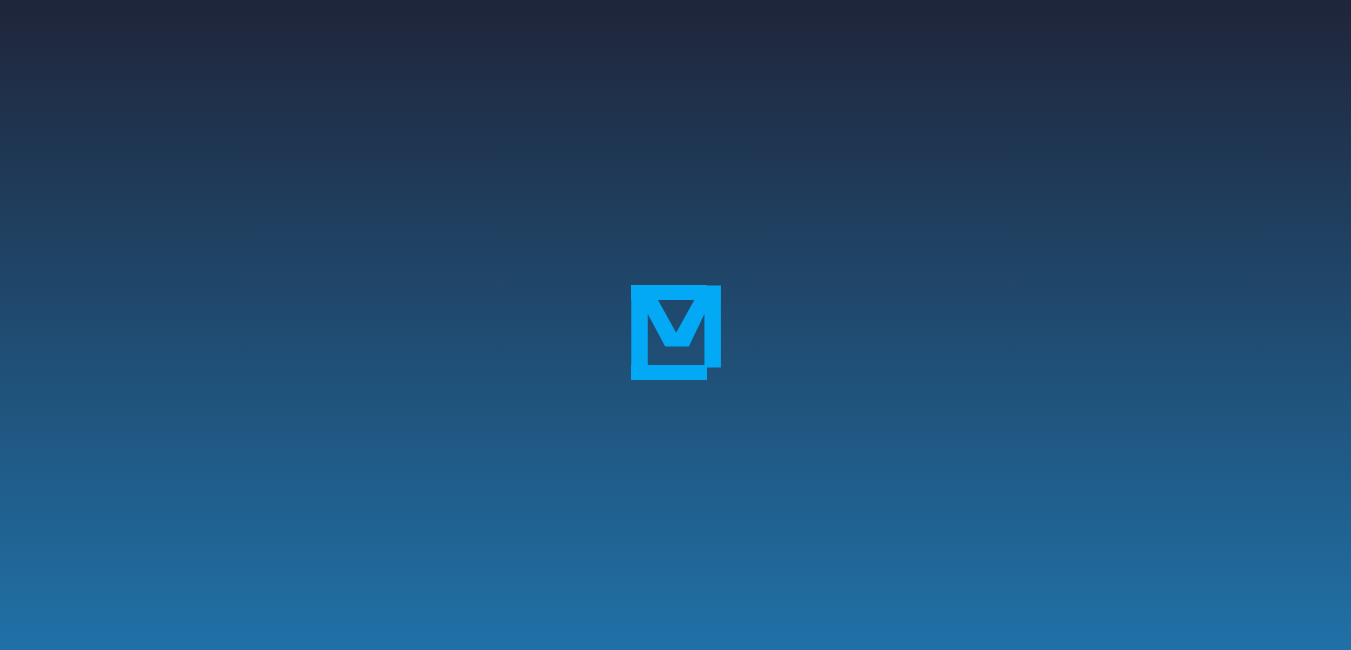 scroll, scrollTop: 0, scrollLeft: 0, axis: both 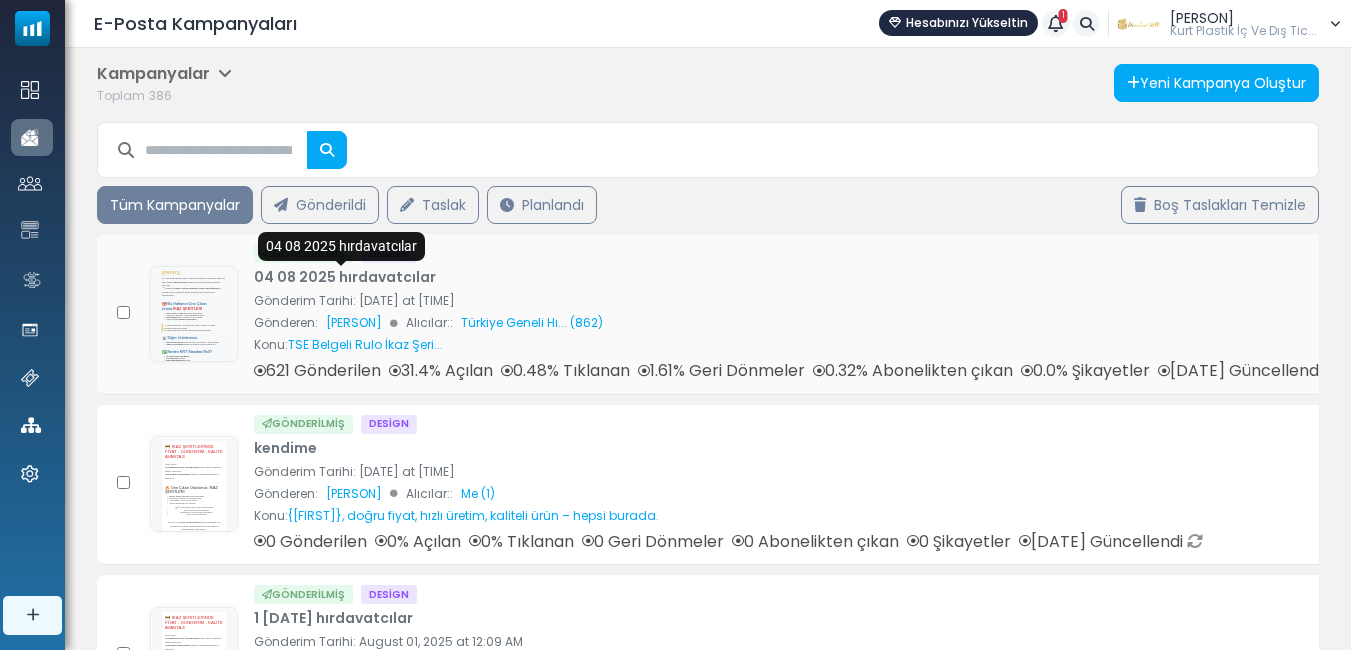 click on "04 08 2025 hırdavatcılar" at bounding box center (345, 277) 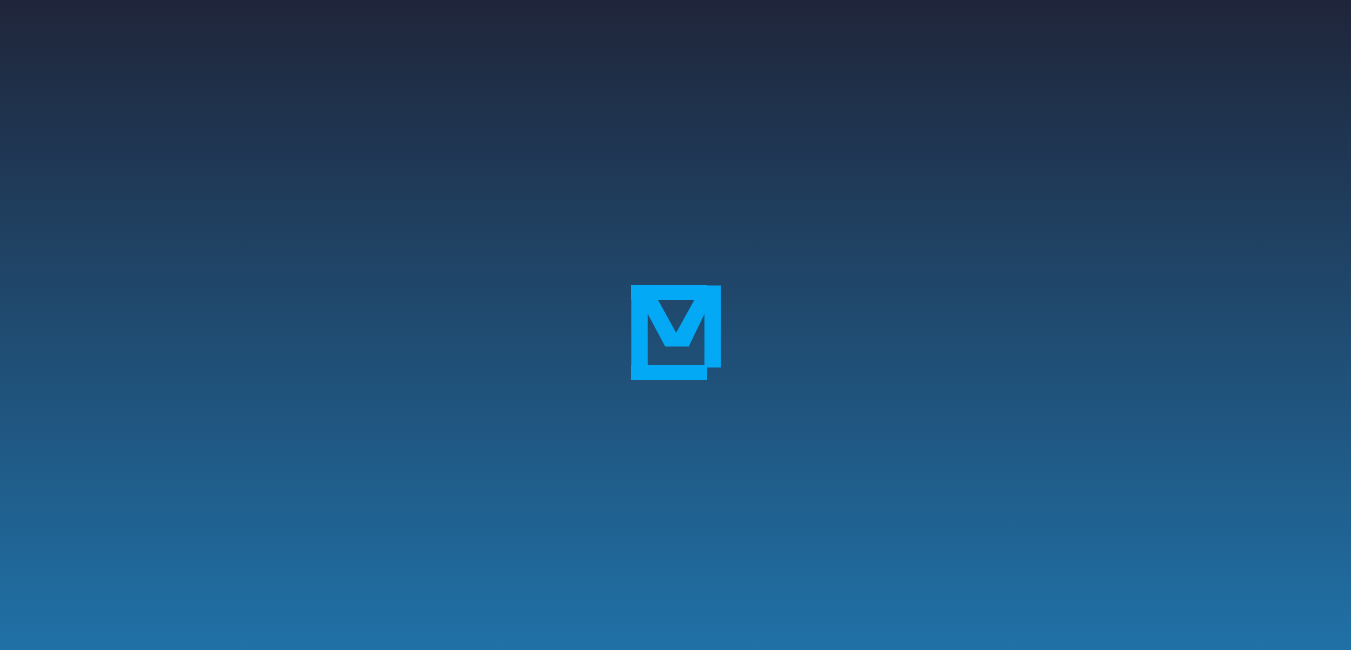 scroll, scrollTop: 0, scrollLeft: 0, axis: both 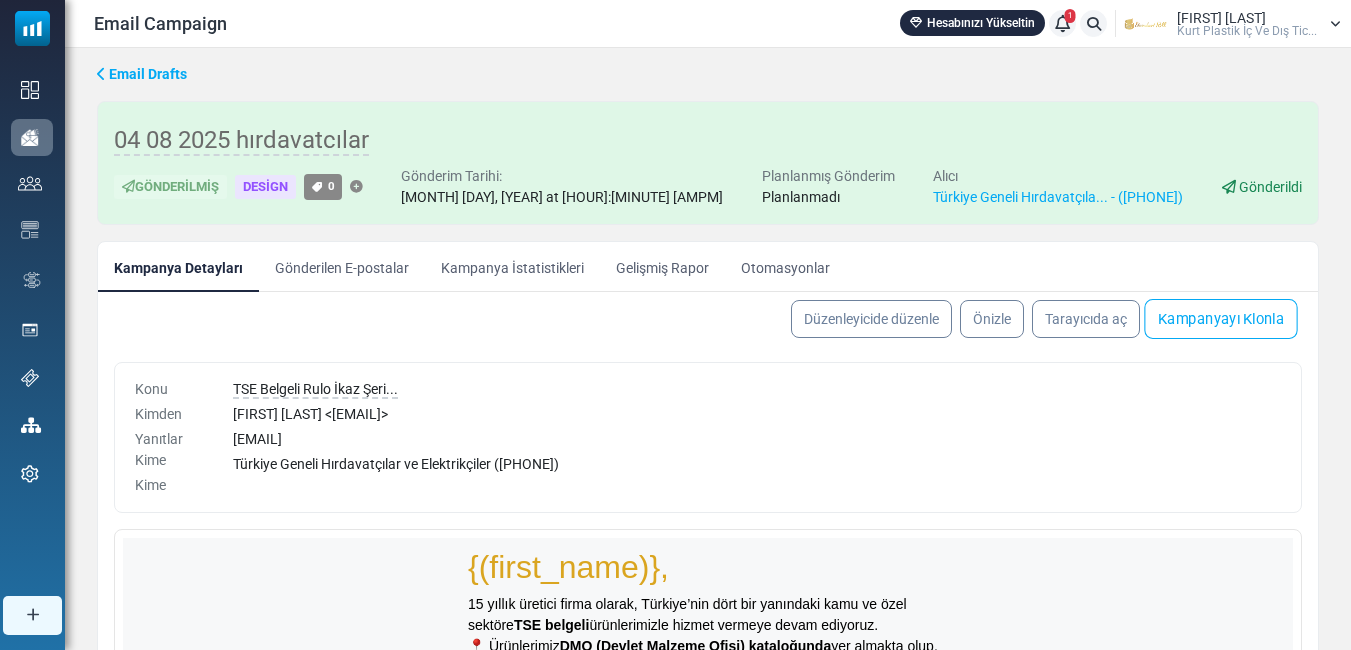 click on "Kampanyayı Klonla" at bounding box center (1220, 319) 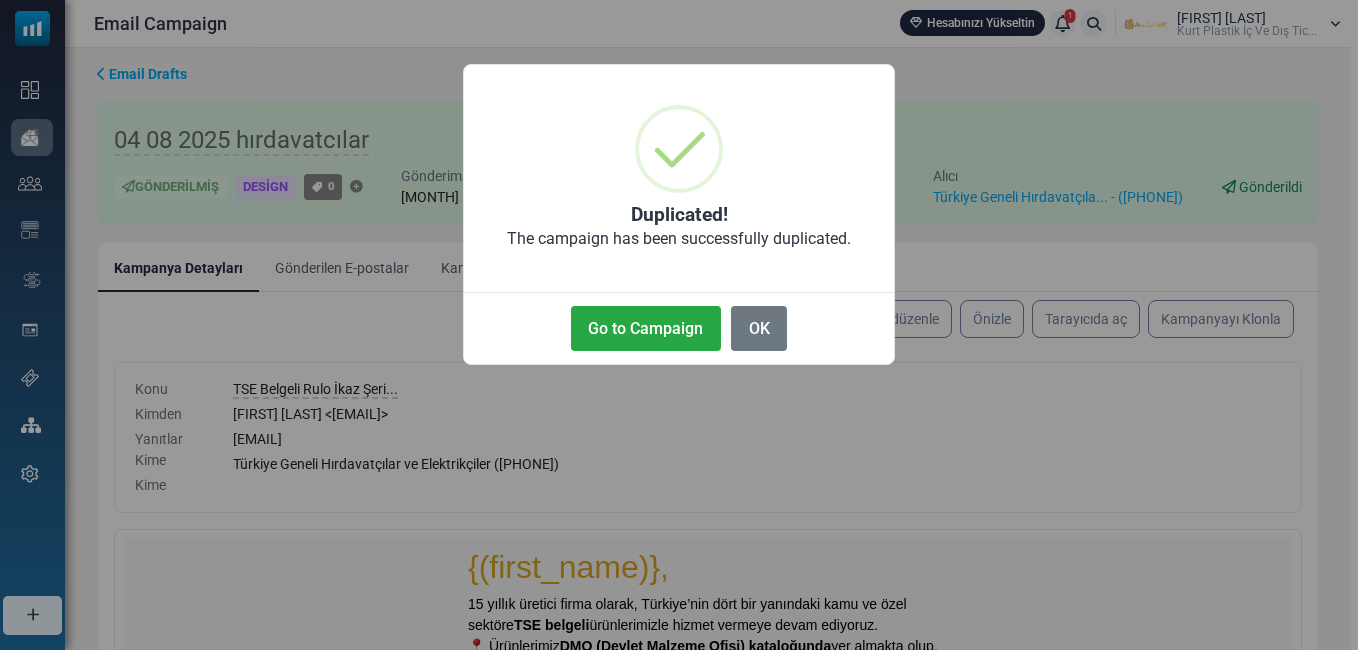 click on "Go to Campaign" at bounding box center [646, 328] 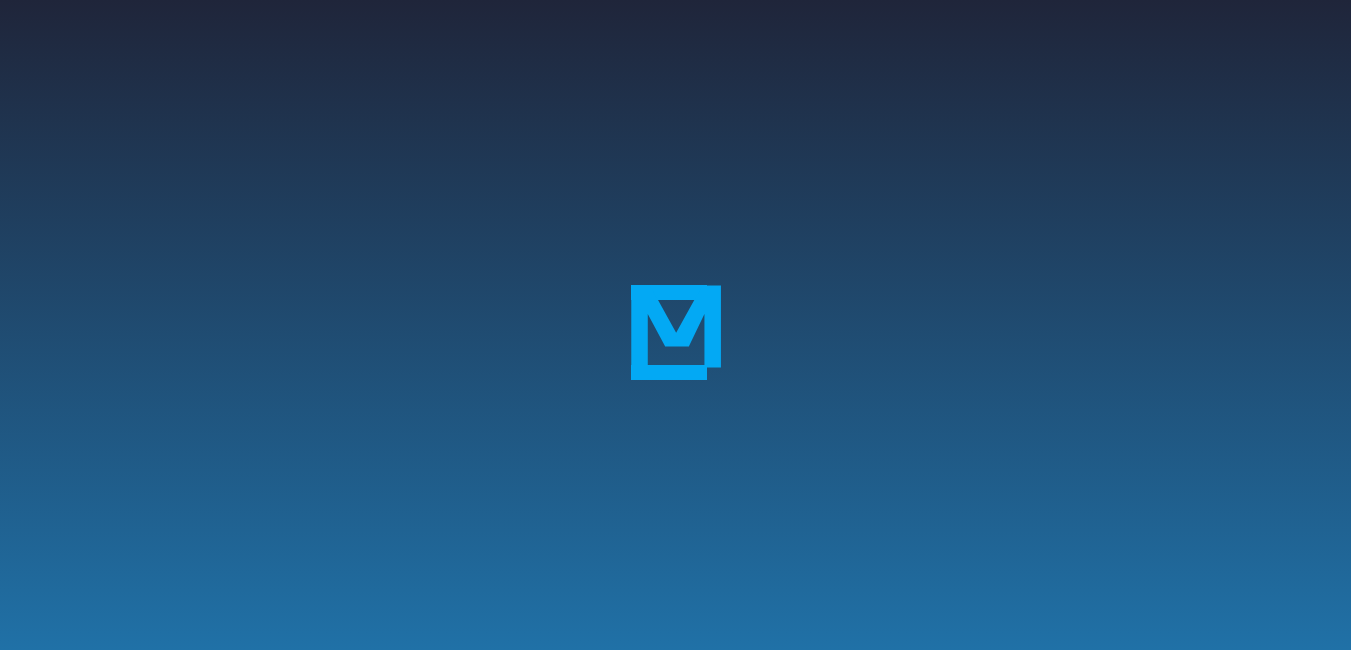 scroll, scrollTop: 0, scrollLeft: 0, axis: both 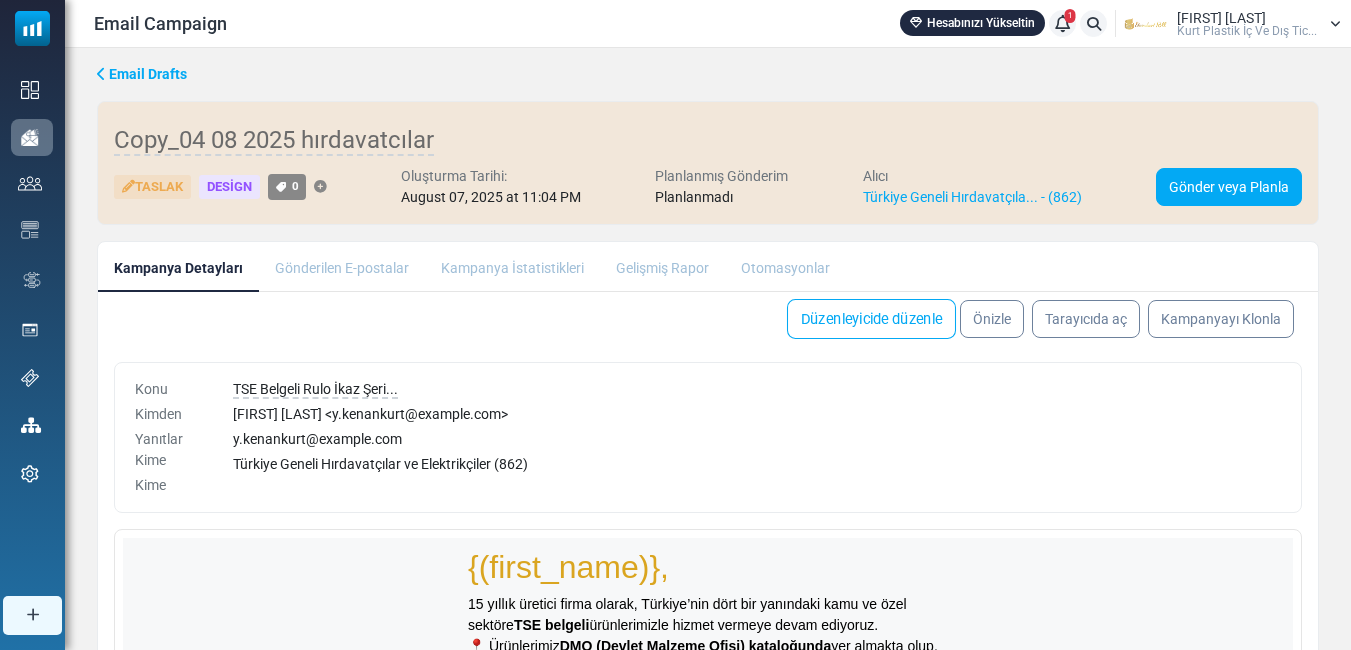click on "Düzenleyicide düzenle" at bounding box center (871, 319) 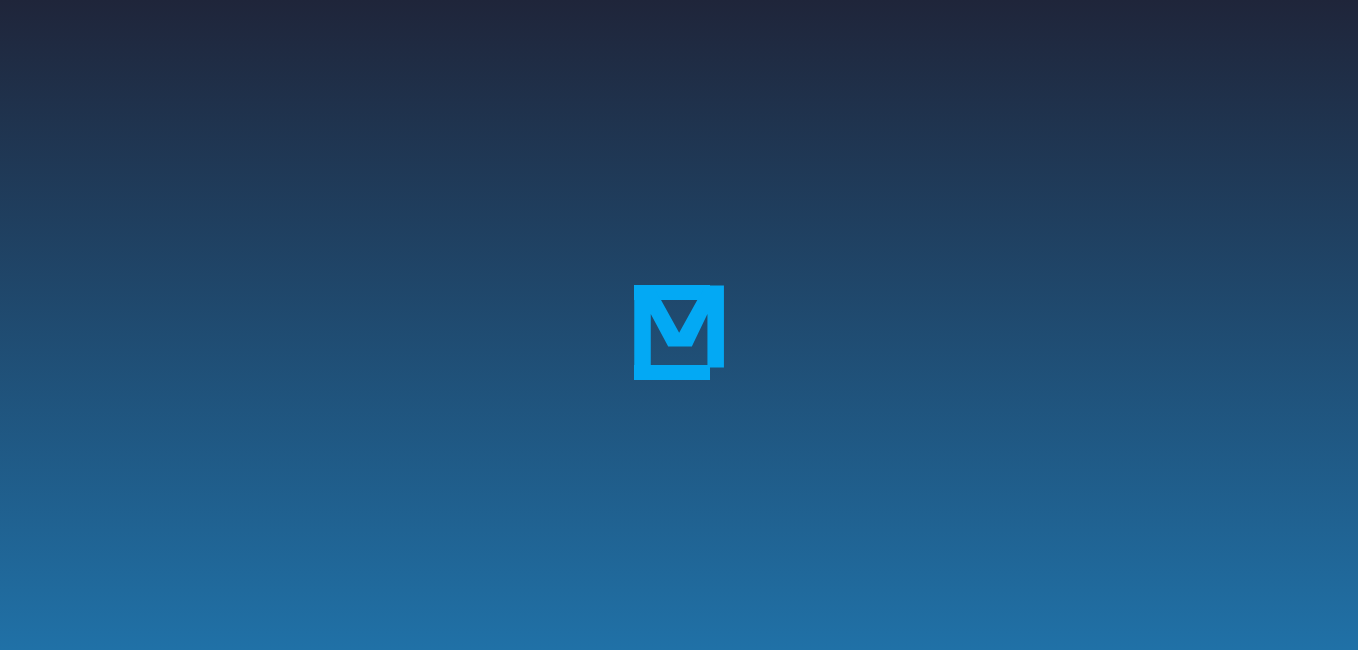 scroll, scrollTop: 0, scrollLeft: 0, axis: both 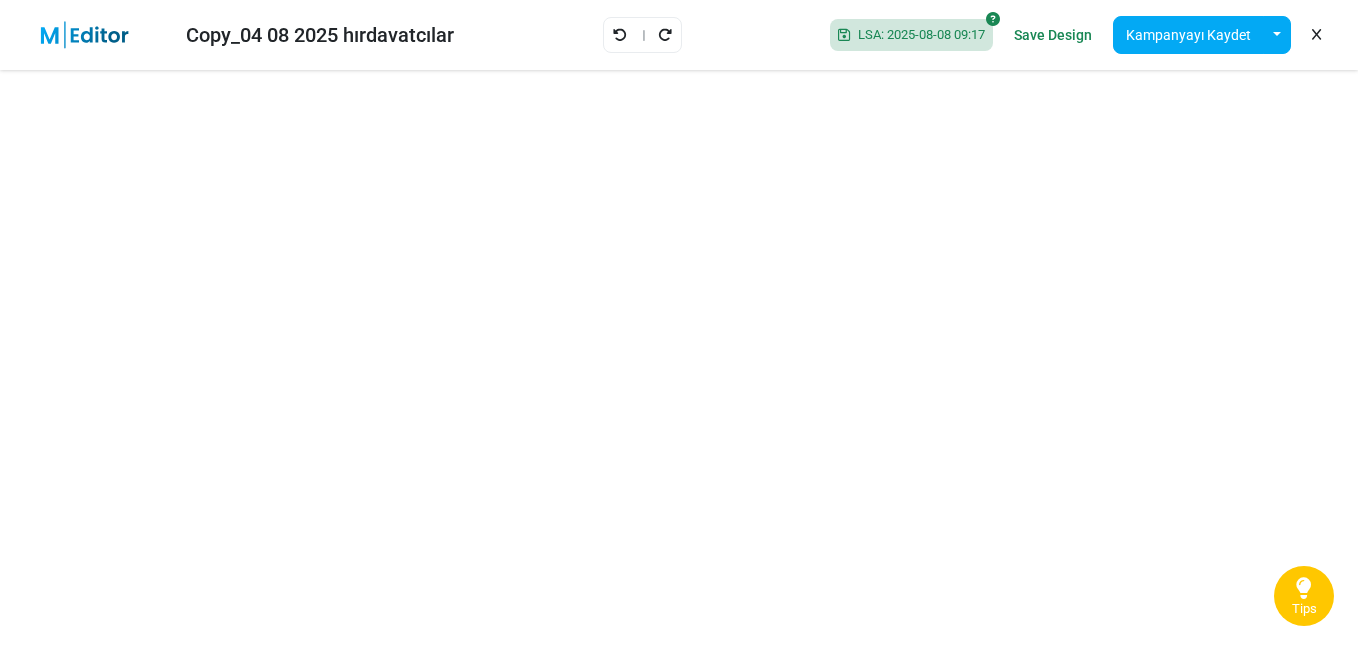 click on "Tips" at bounding box center (1304, 596) 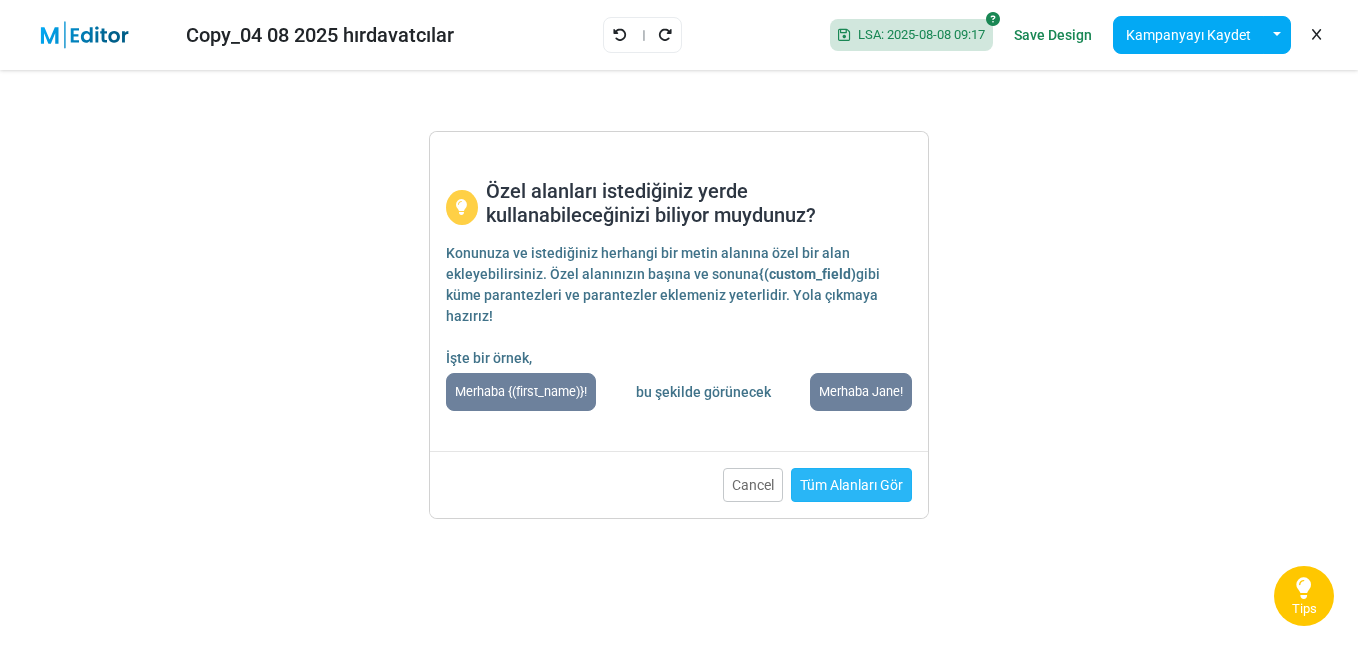 click on "Tüm Alanları Gör" at bounding box center [851, 485] 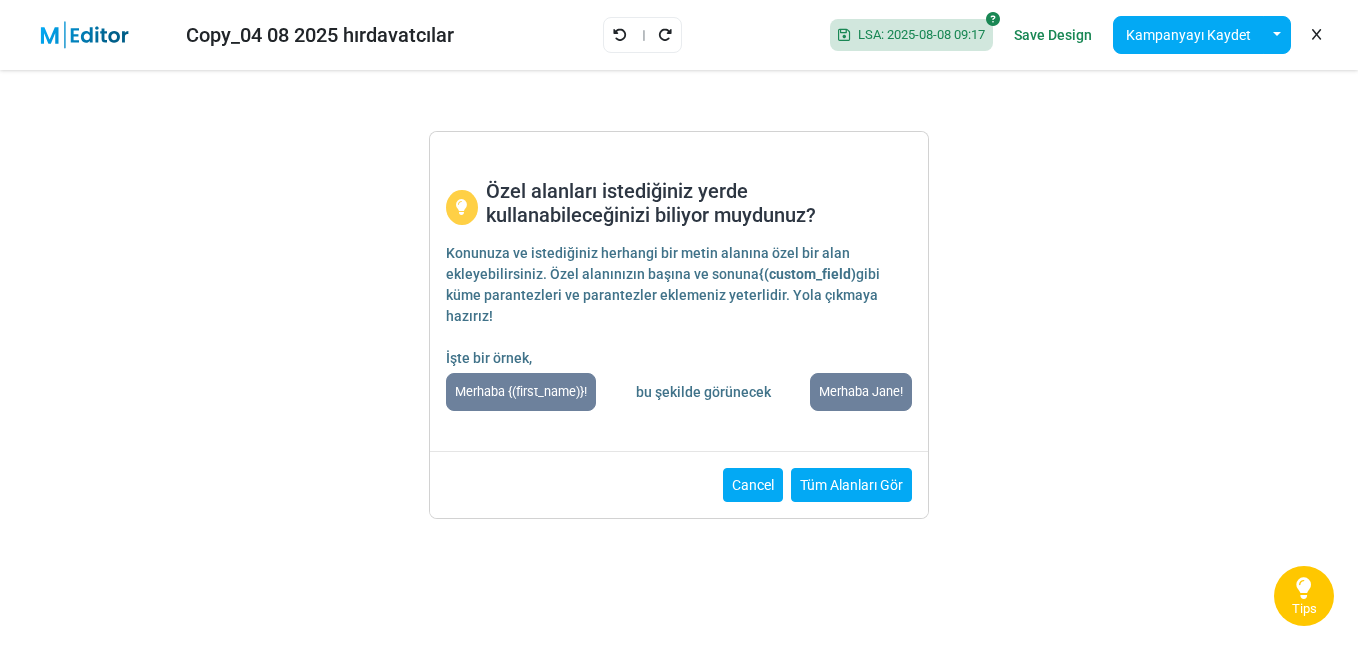 click on "Cancel" at bounding box center [753, 485] 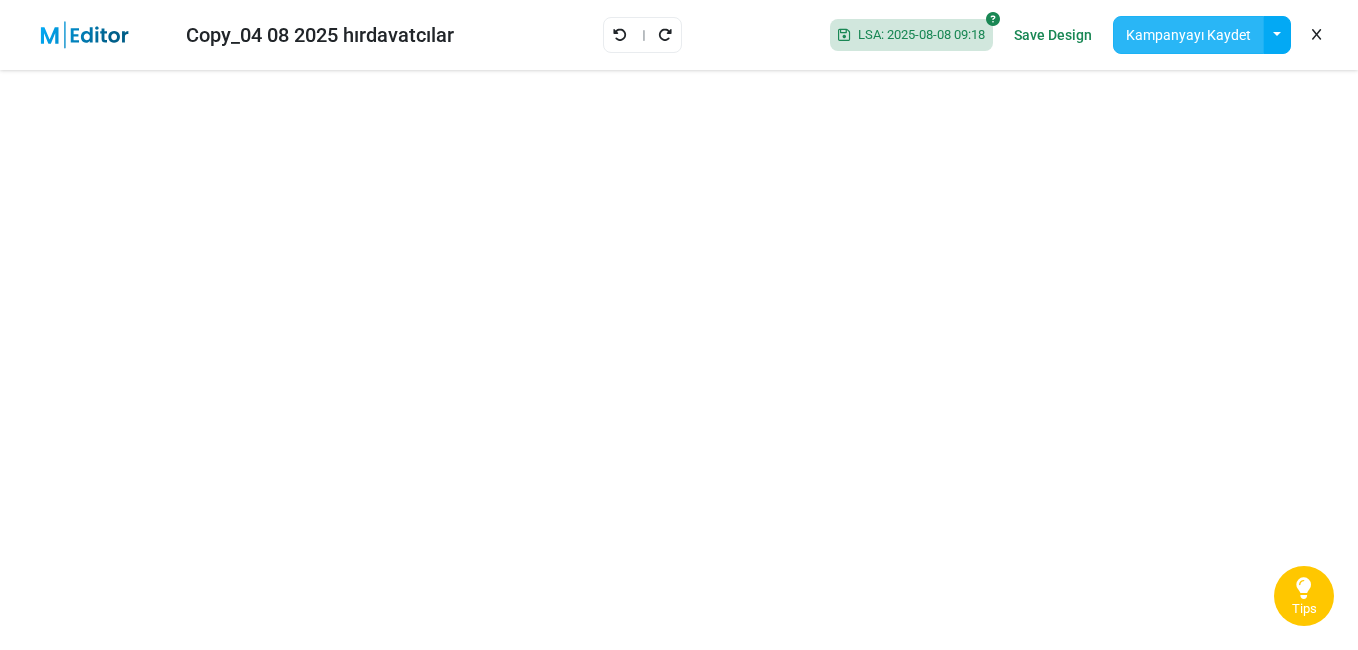 click on "Kampanyayı Kaydet" at bounding box center [1188, 35] 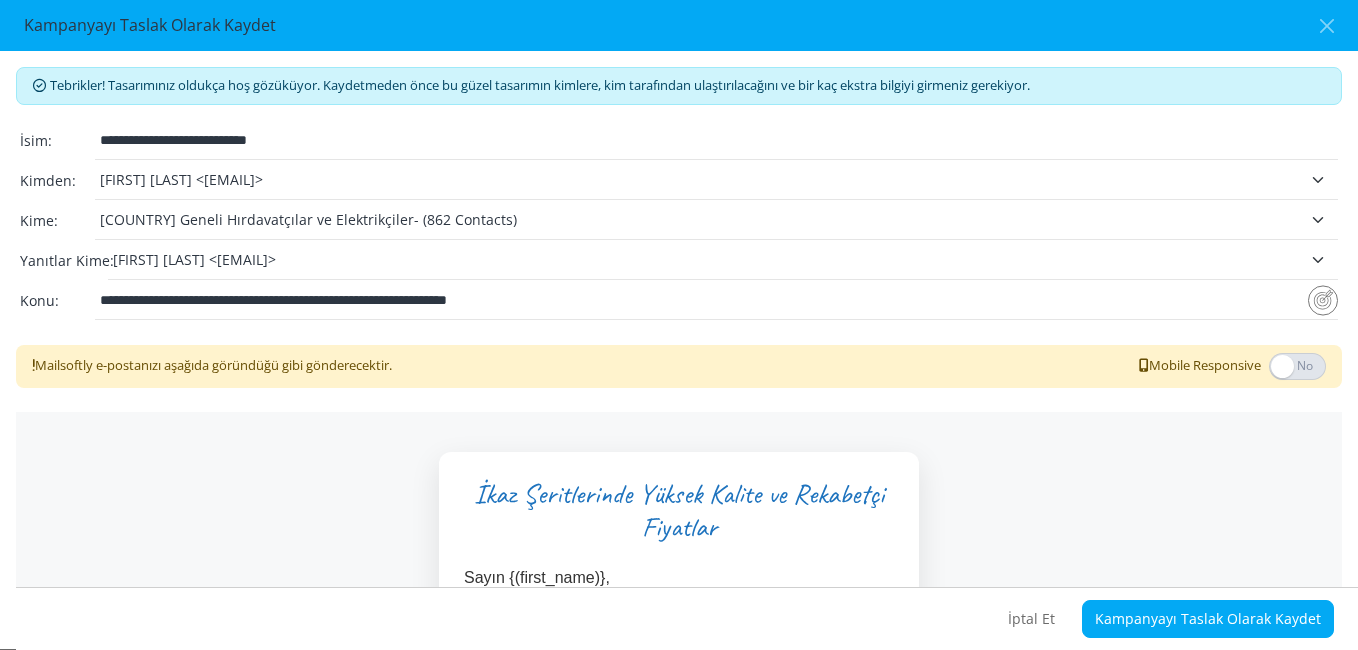 click on "**********" at bounding box center [719, 140] 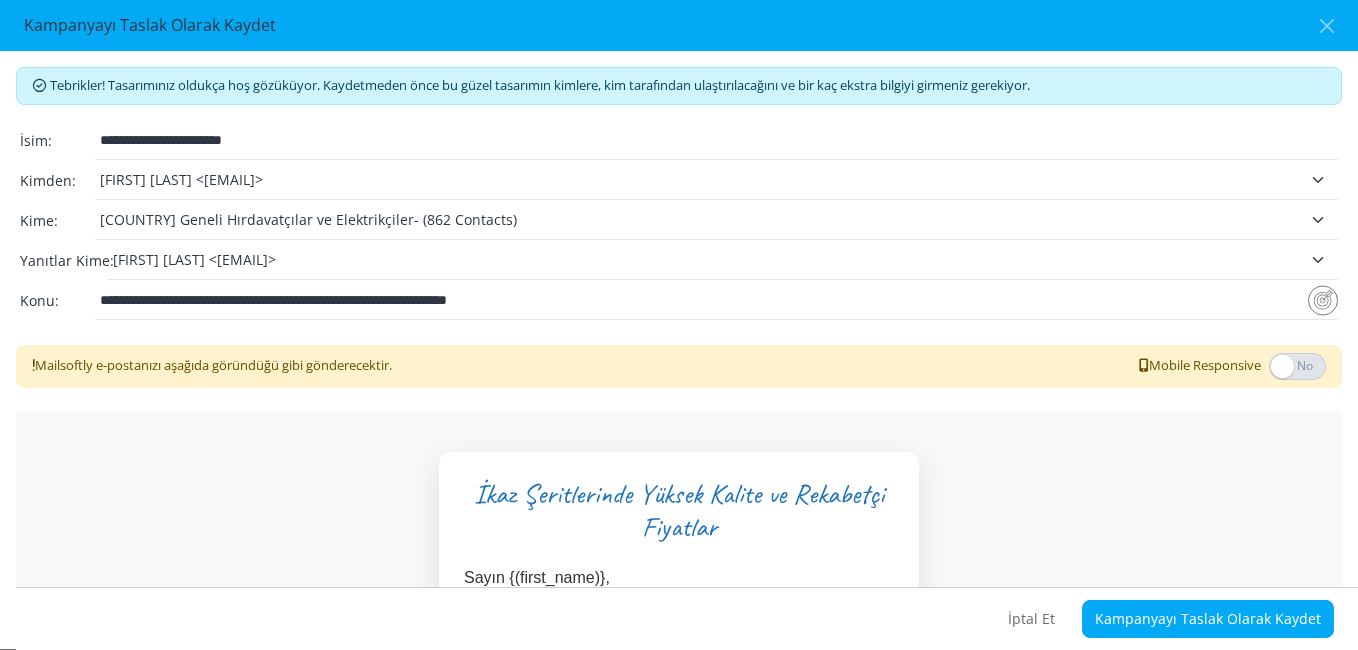 type on "**********" 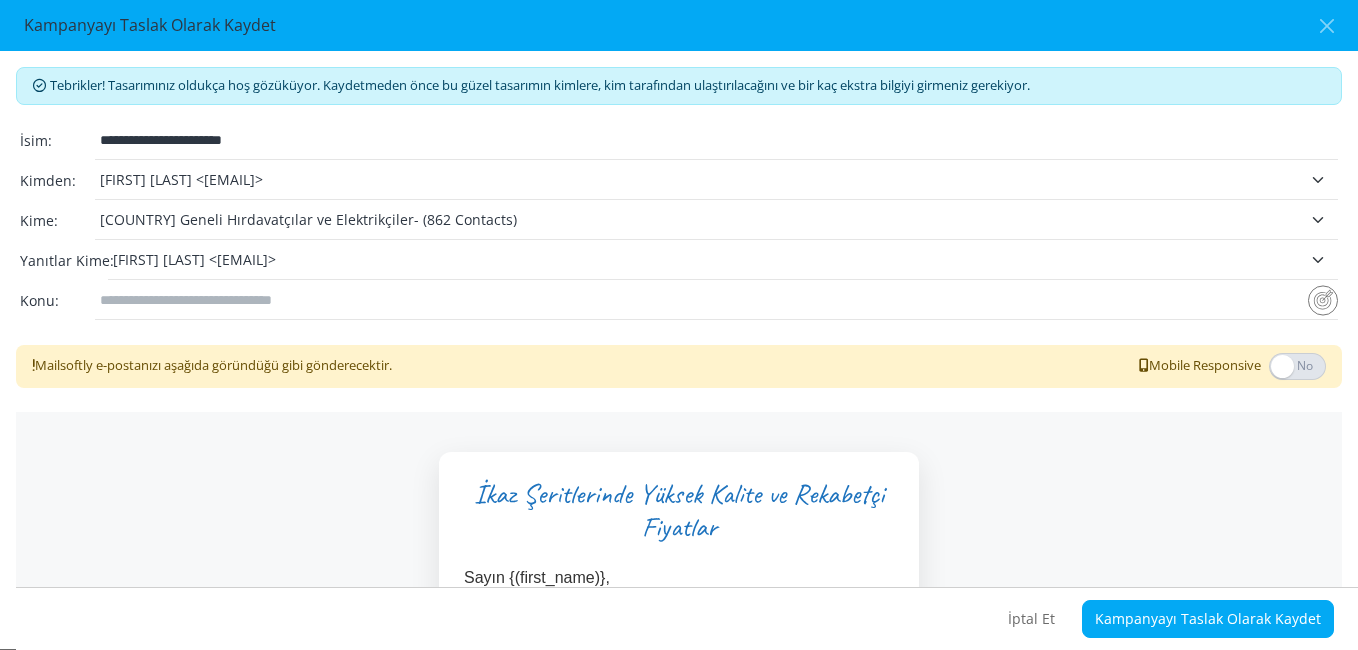paste on "**********" 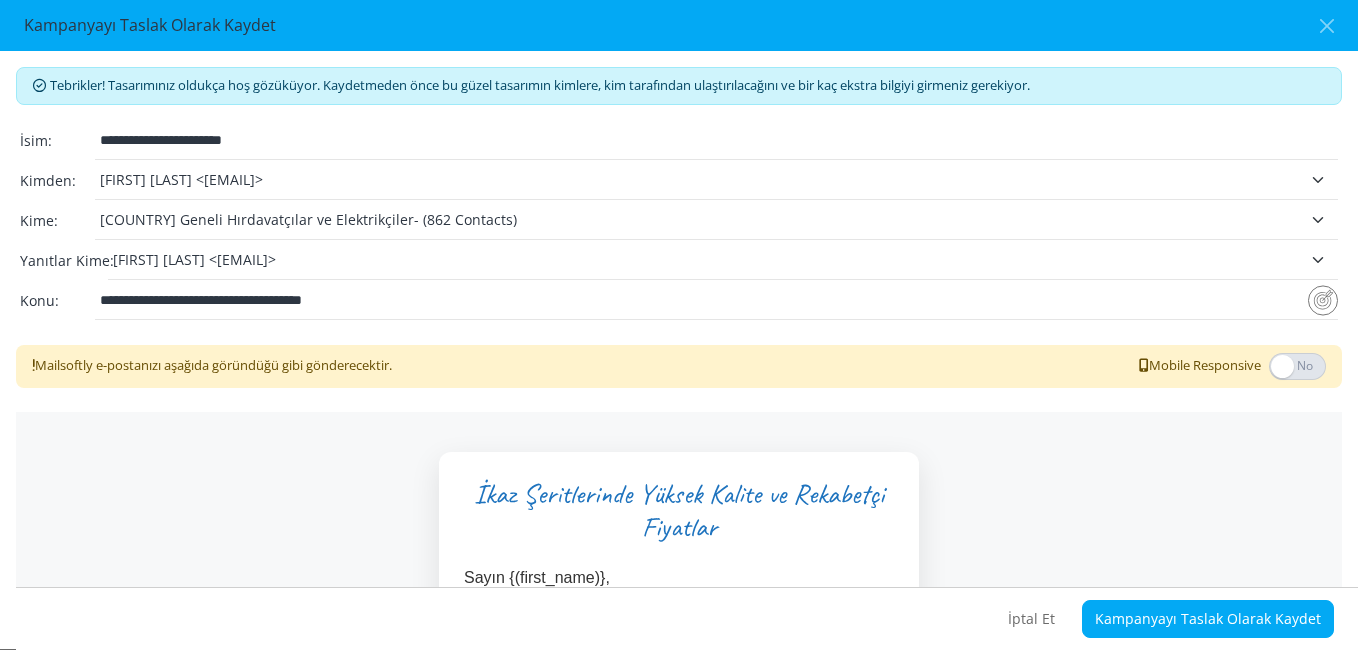 type on "**********" 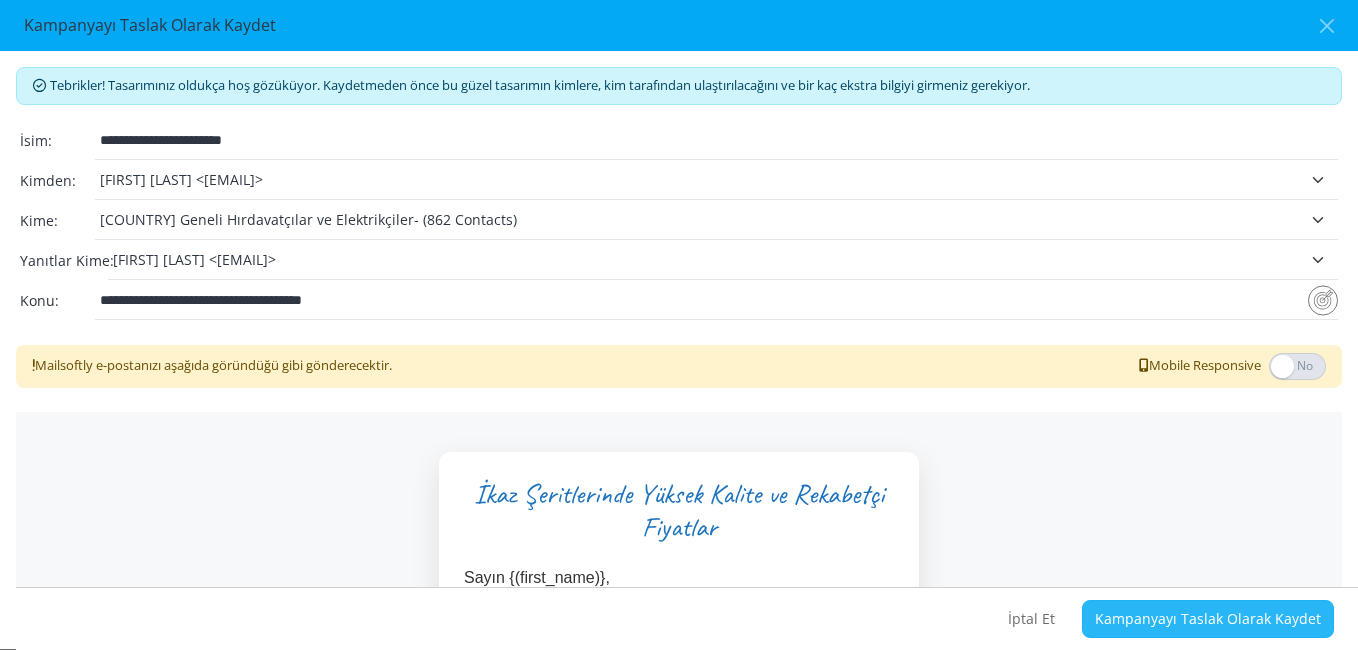 click on "Kampanyayı Taslak Olarak Kaydet" at bounding box center (1208, 619) 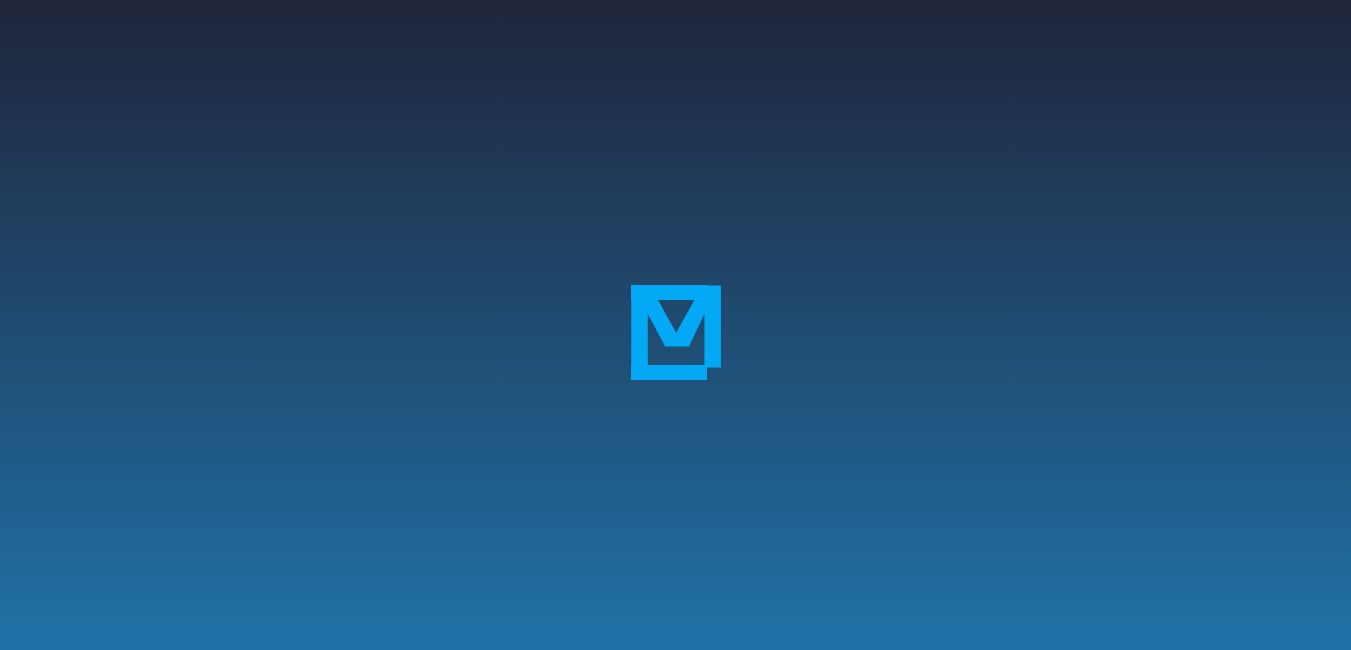 scroll, scrollTop: 0, scrollLeft: 0, axis: both 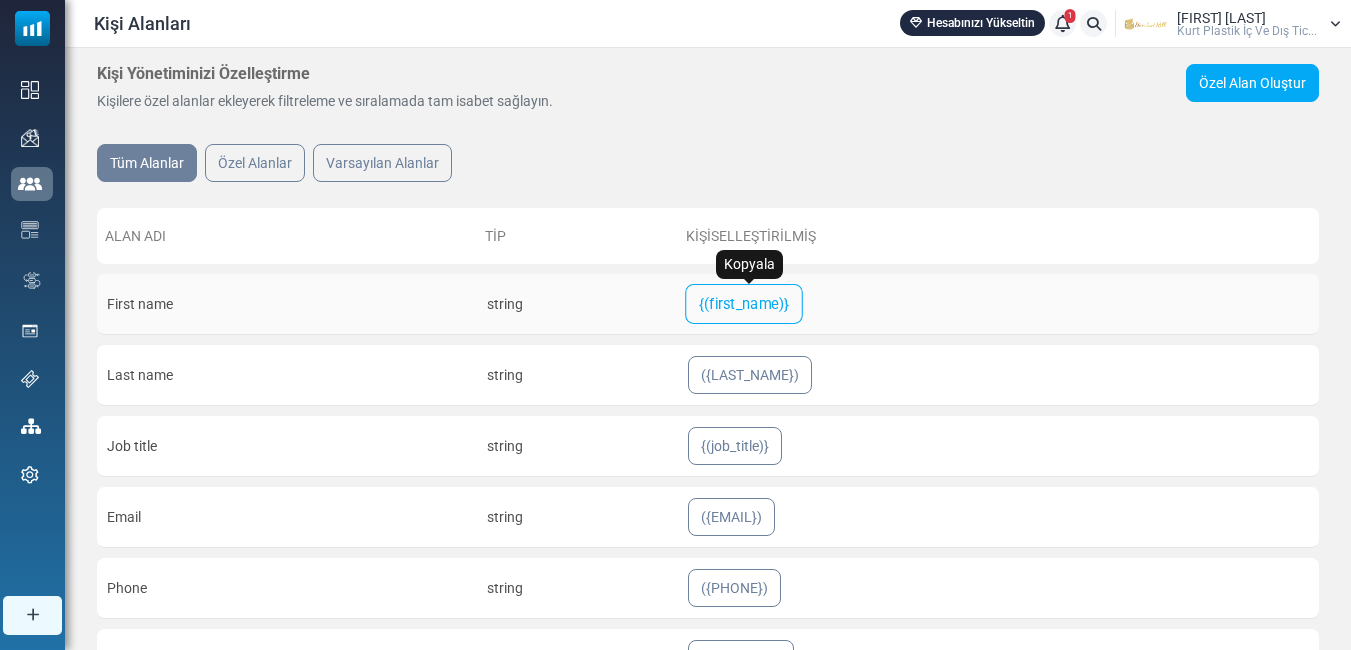 click on "{(first_name)}" at bounding box center (743, 304) 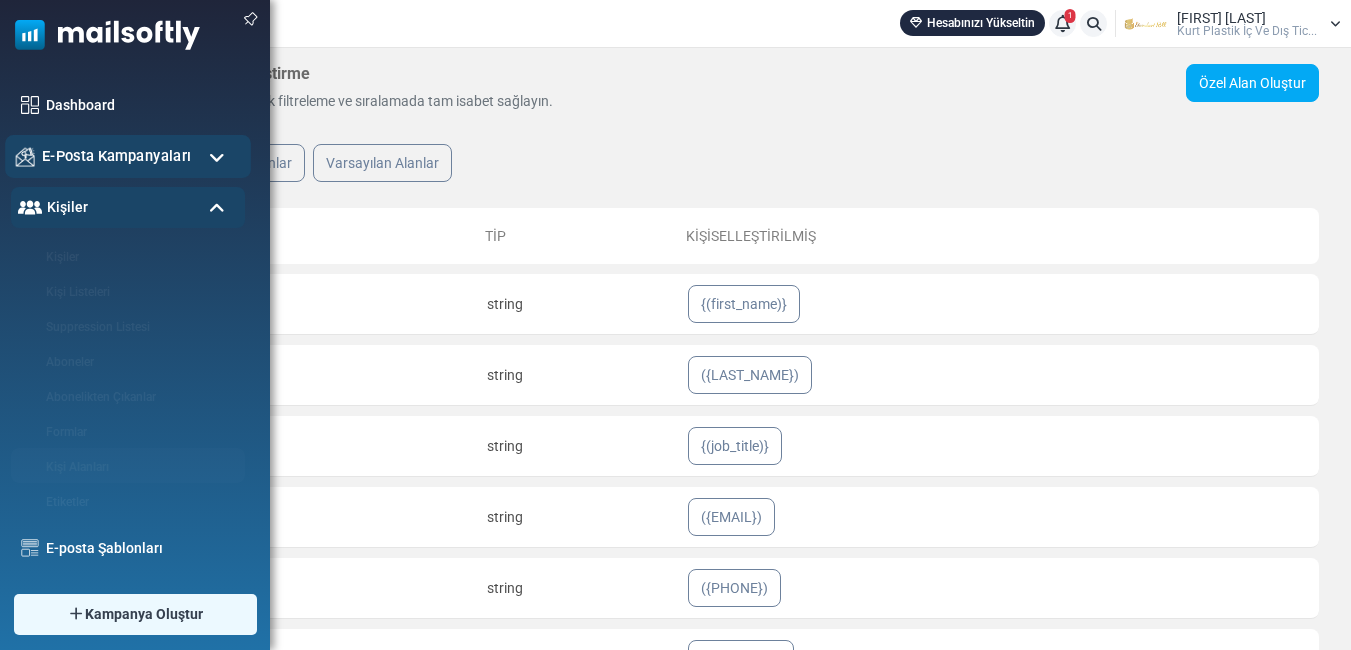 click on "E-Posta Kampanyaları" at bounding box center (116, 156) 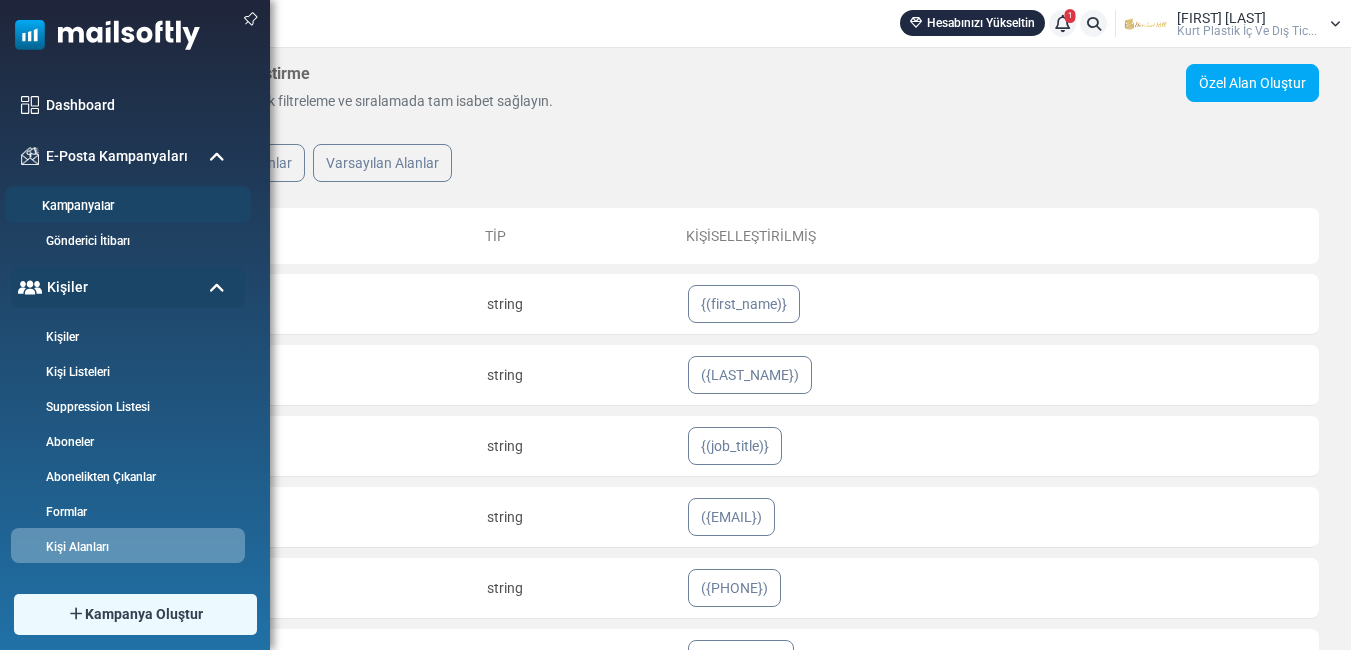 click on "Kampanyalar" at bounding box center [125, 206] 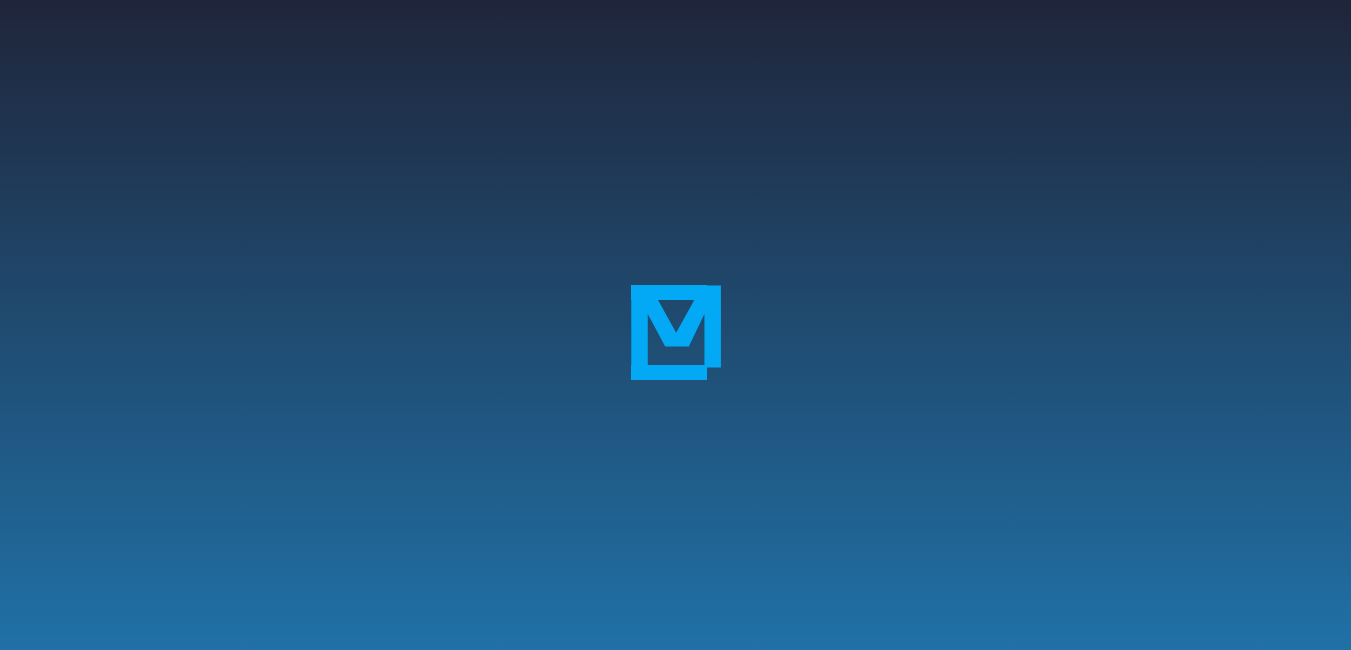 scroll, scrollTop: 0, scrollLeft: 0, axis: both 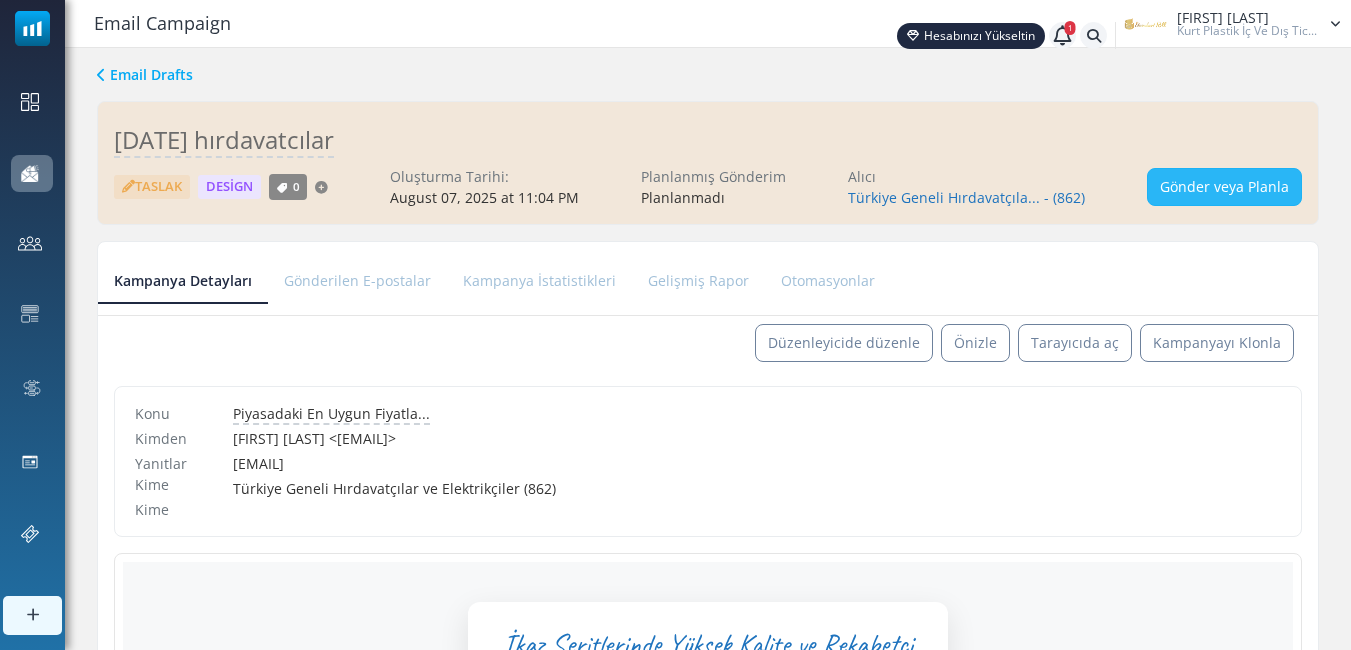 click on "Gönder veya Planla" at bounding box center [1224, 187] 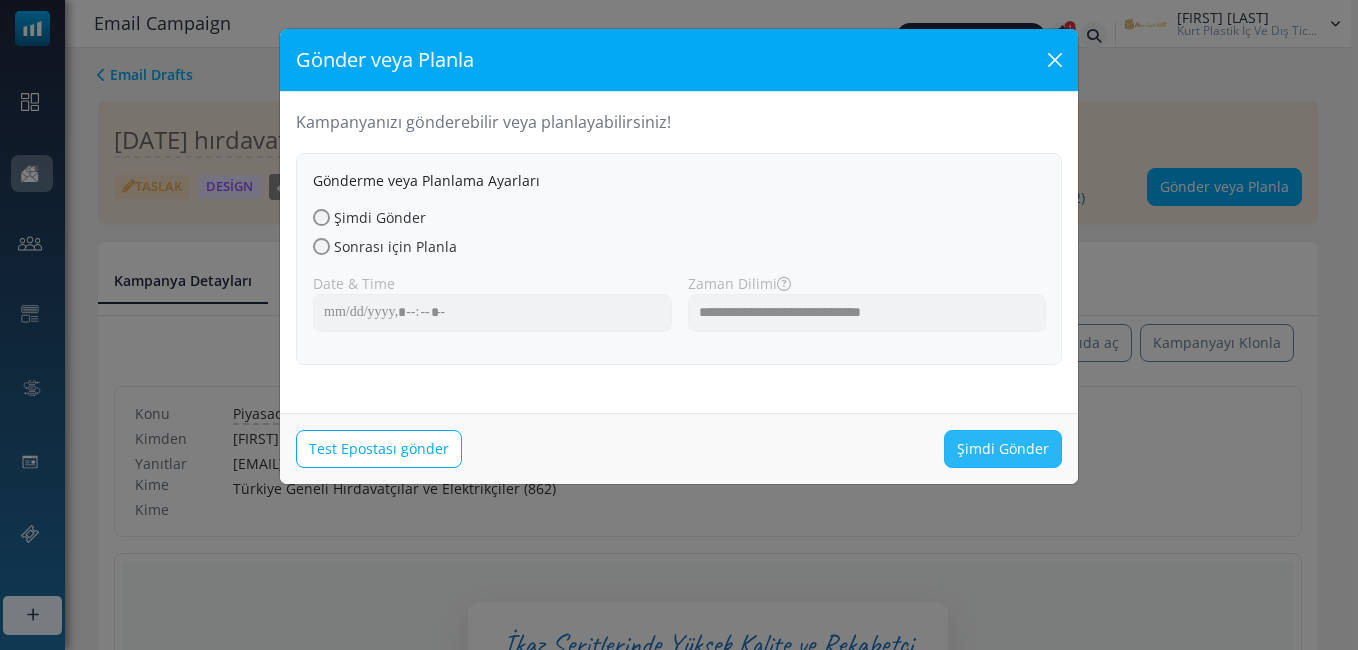 click on "Şimdi Gönder" at bounding box center [1003, 449] 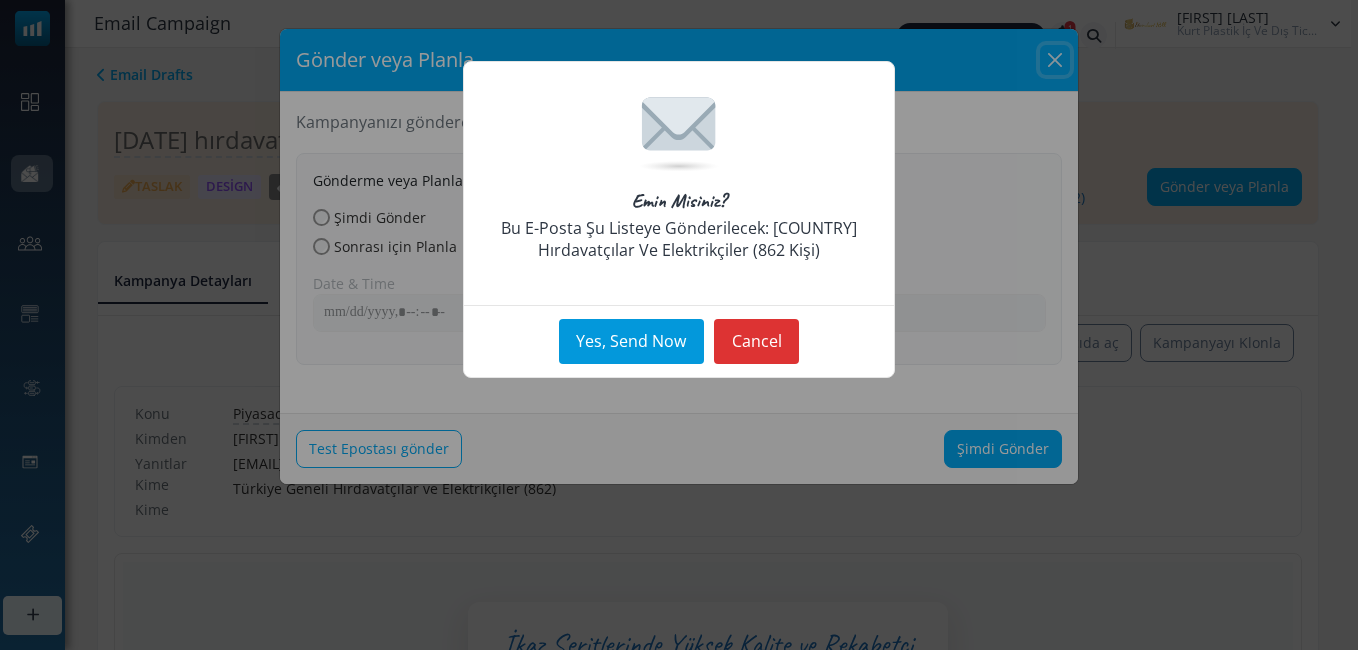 click on "Yes, Send Now" at bounding box center (631, 341) 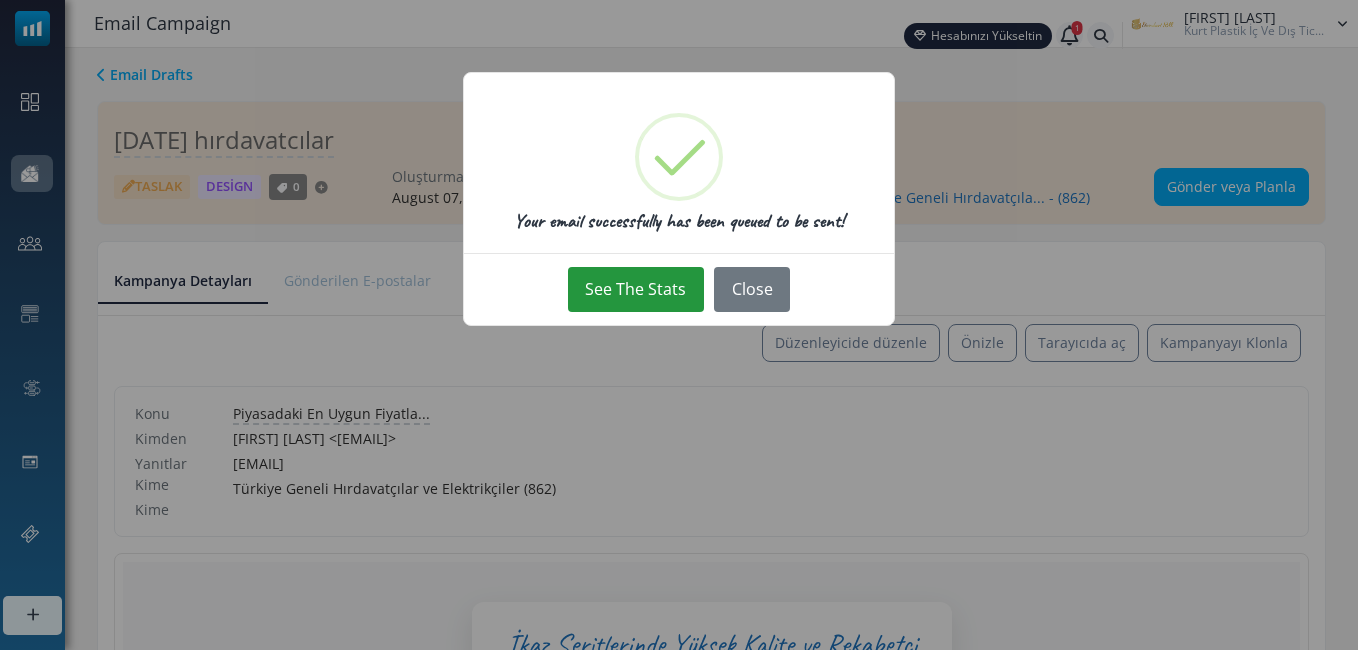 click on "See The Stats" at bounding box center (636, 289) 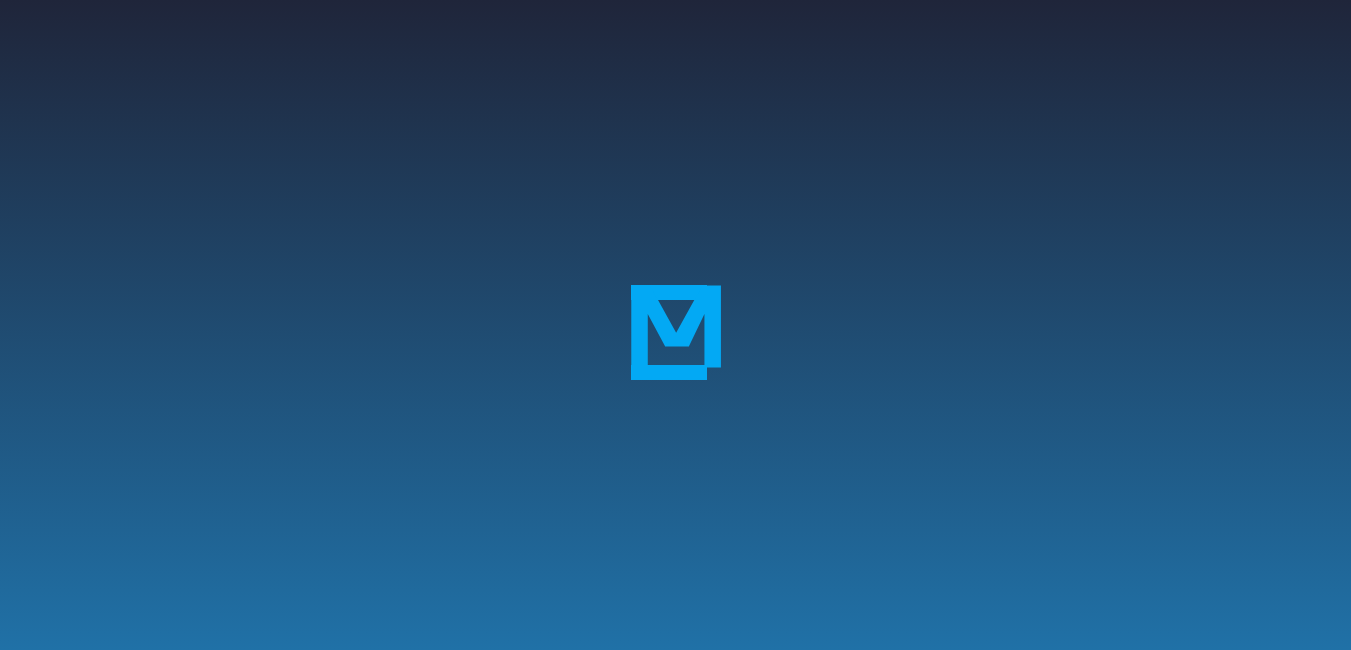 scroll, scrollTop: 0, scrollLeft: 0, axis: both 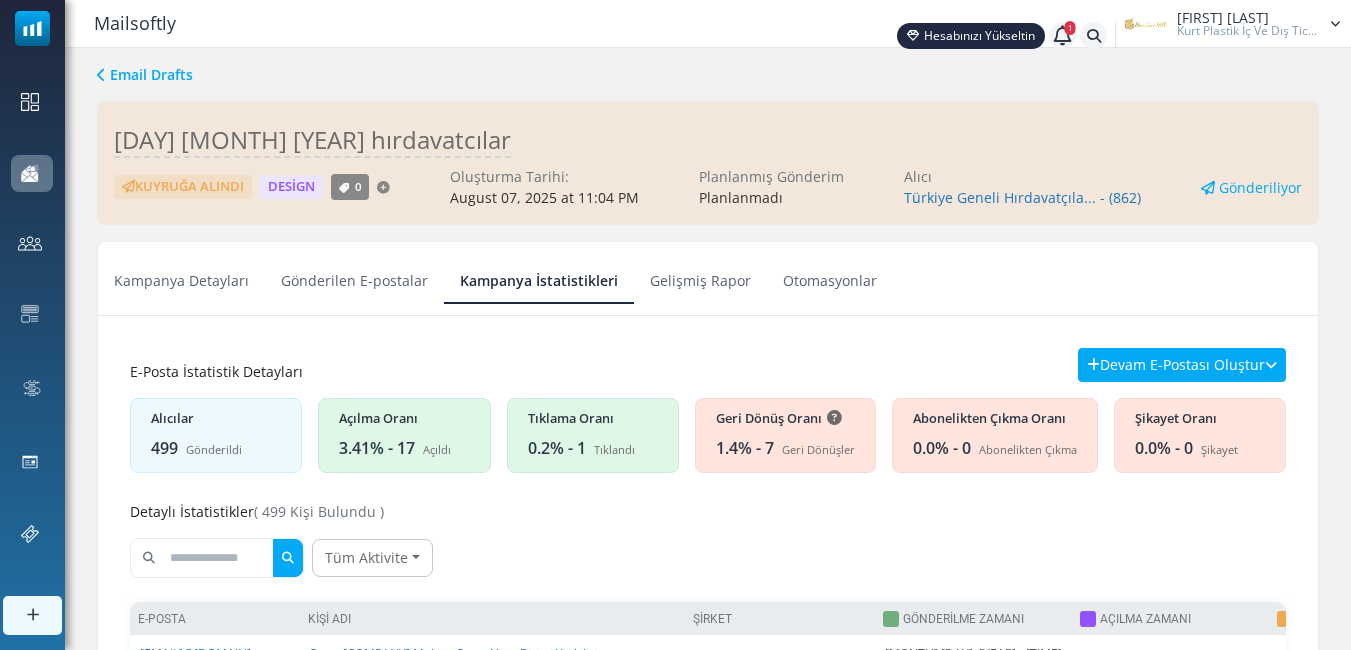 click on "Açılma Oranı" at bounding box center (404, 418) 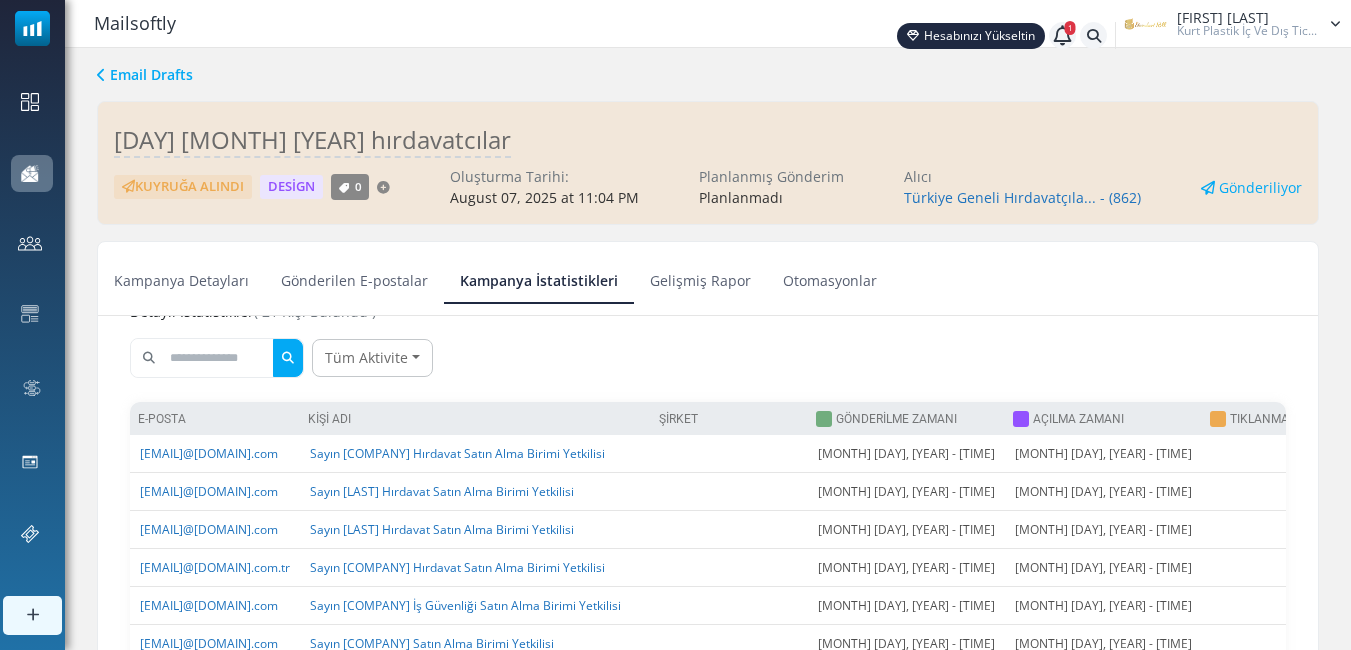 scroll, scrollTop: 300, scrollLeft: 0, axis: vertical 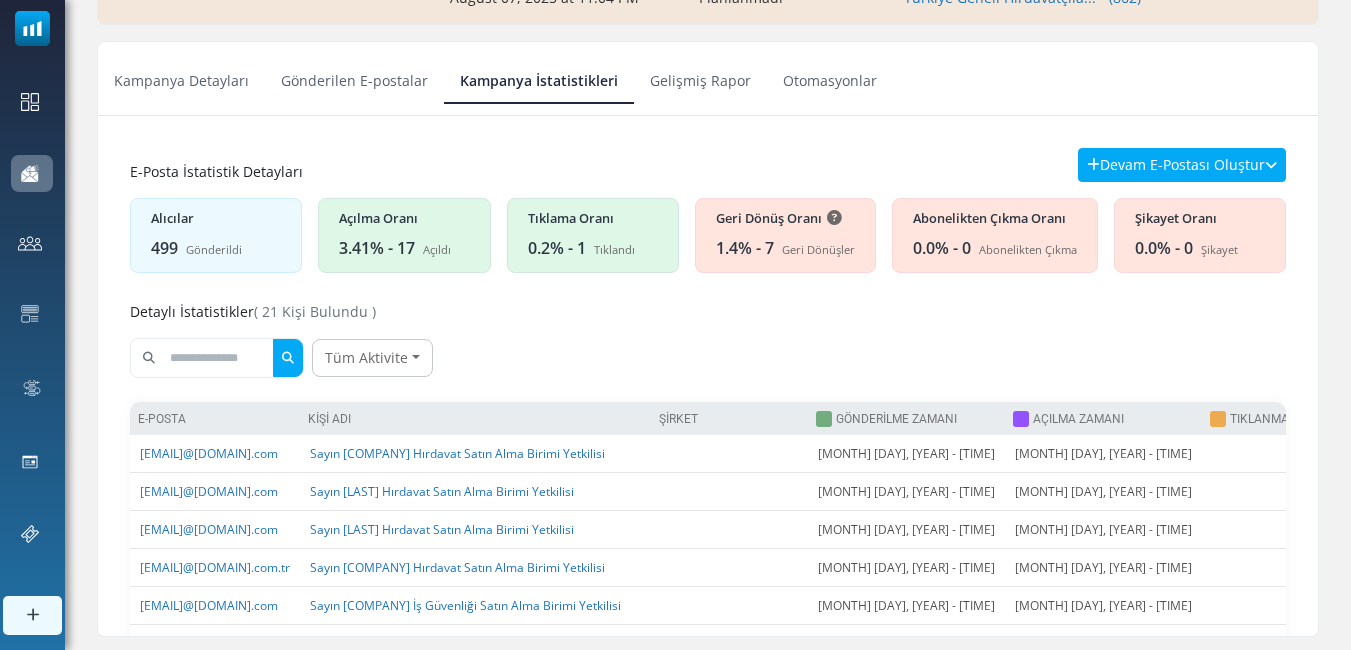 click on "0.2% - 1" at bounding box center (557, 248) 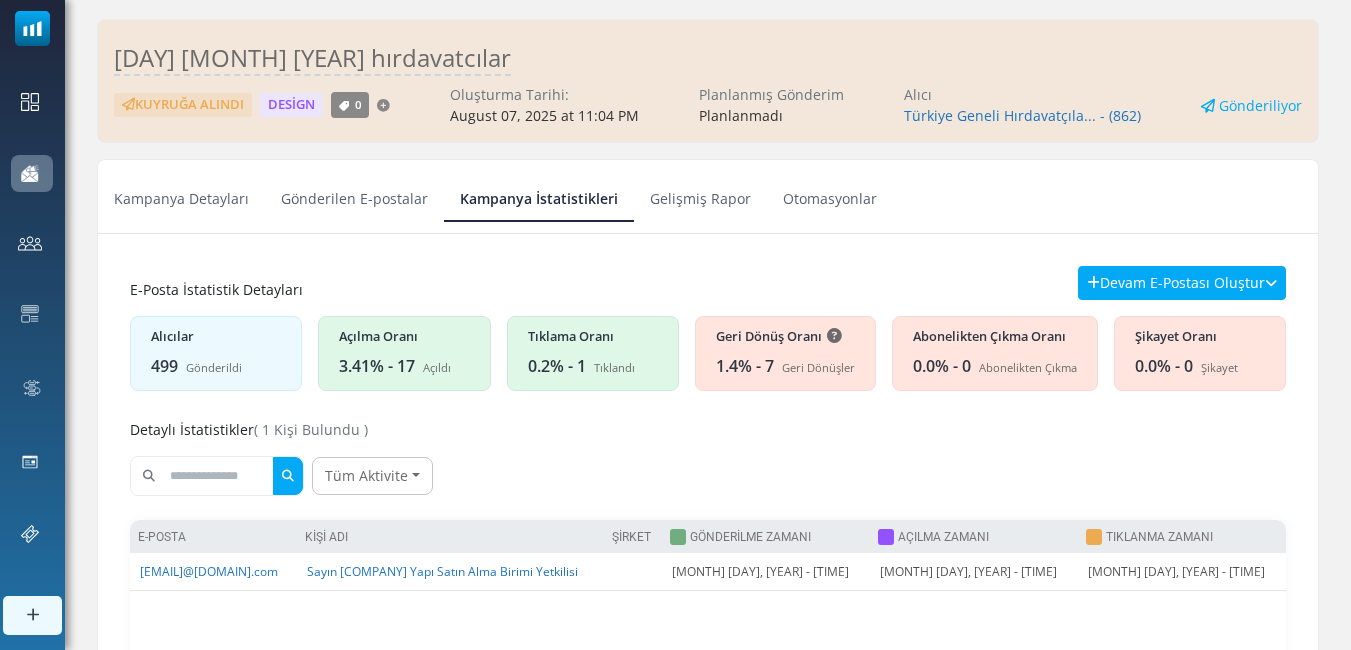 scroll, scrollTop: 0, scrollLeft: 0, axis: both 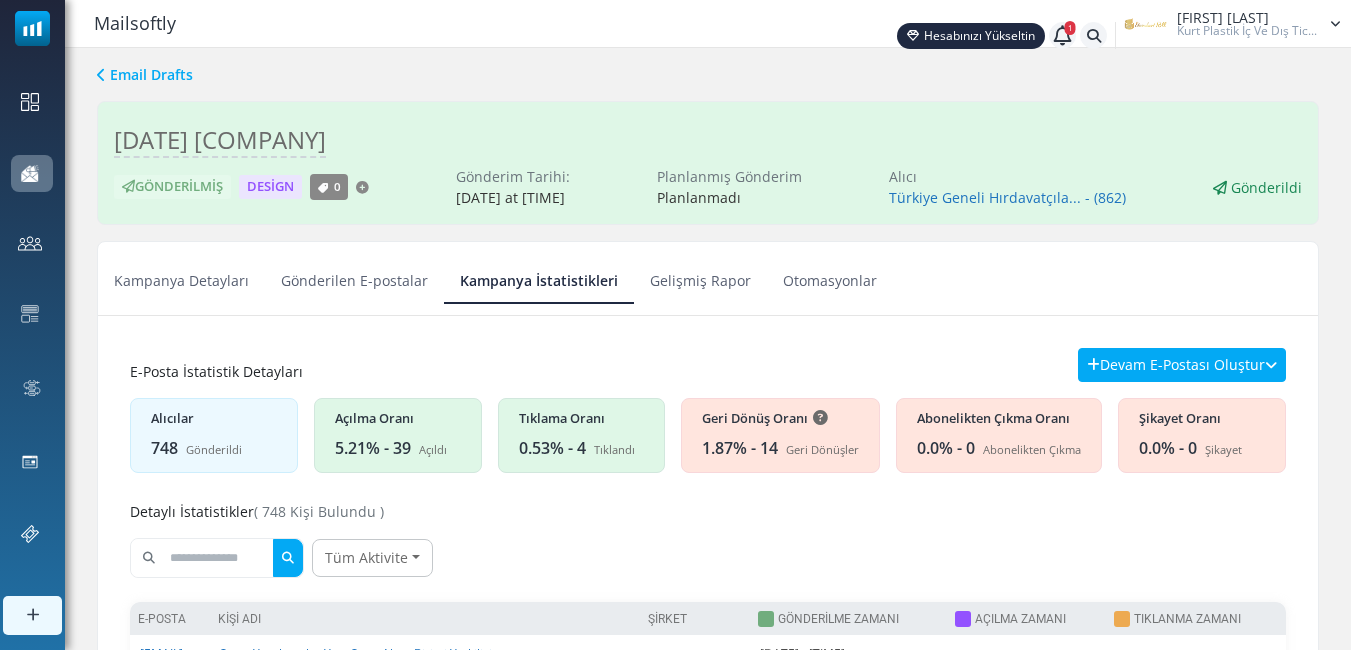 click on "0.53% - 4
Tıklandı" at bounding box center [582, 448] 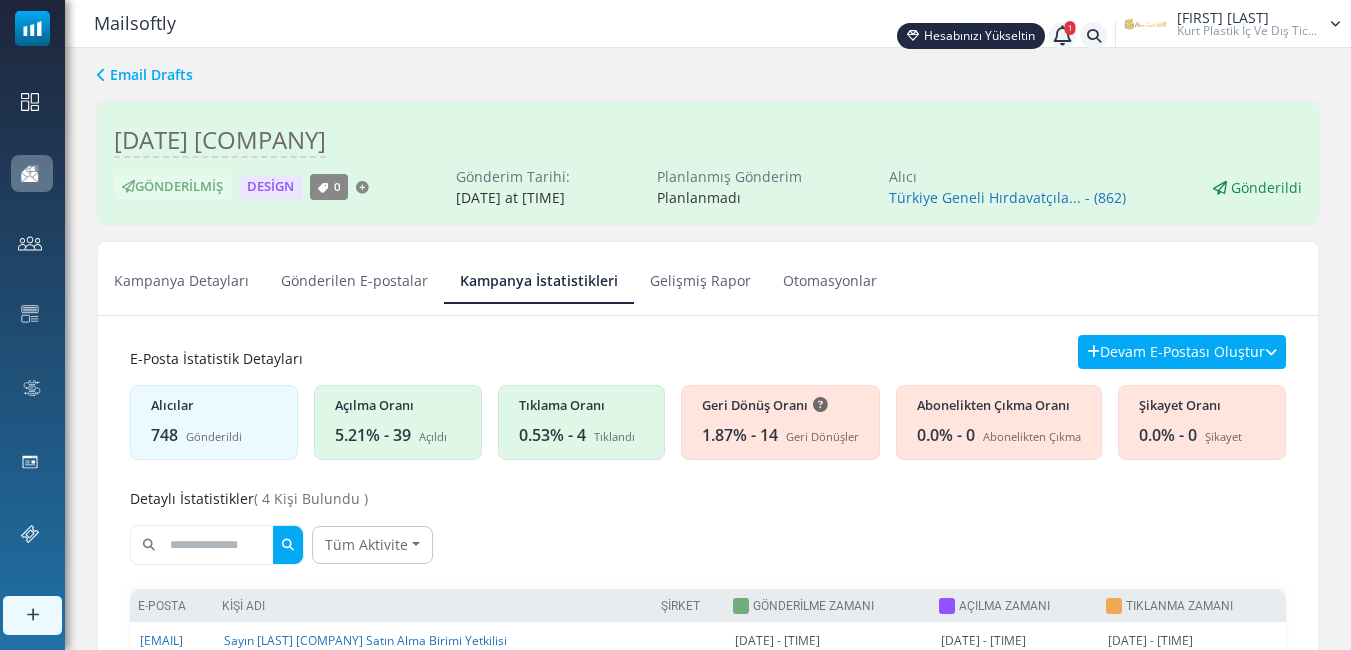 scroll, scrollTop: 0, scrollLeft: 0, axis: both 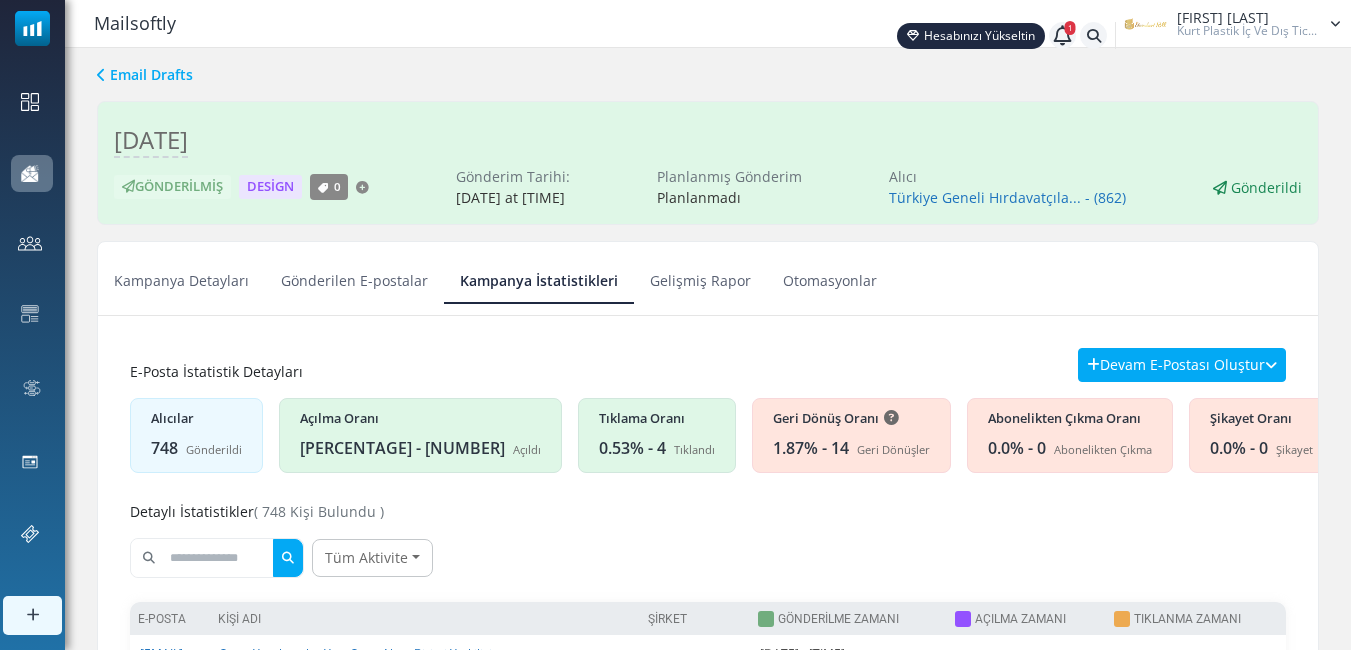 click on "Kampanya Detayları" at bounding box center (181, 279) 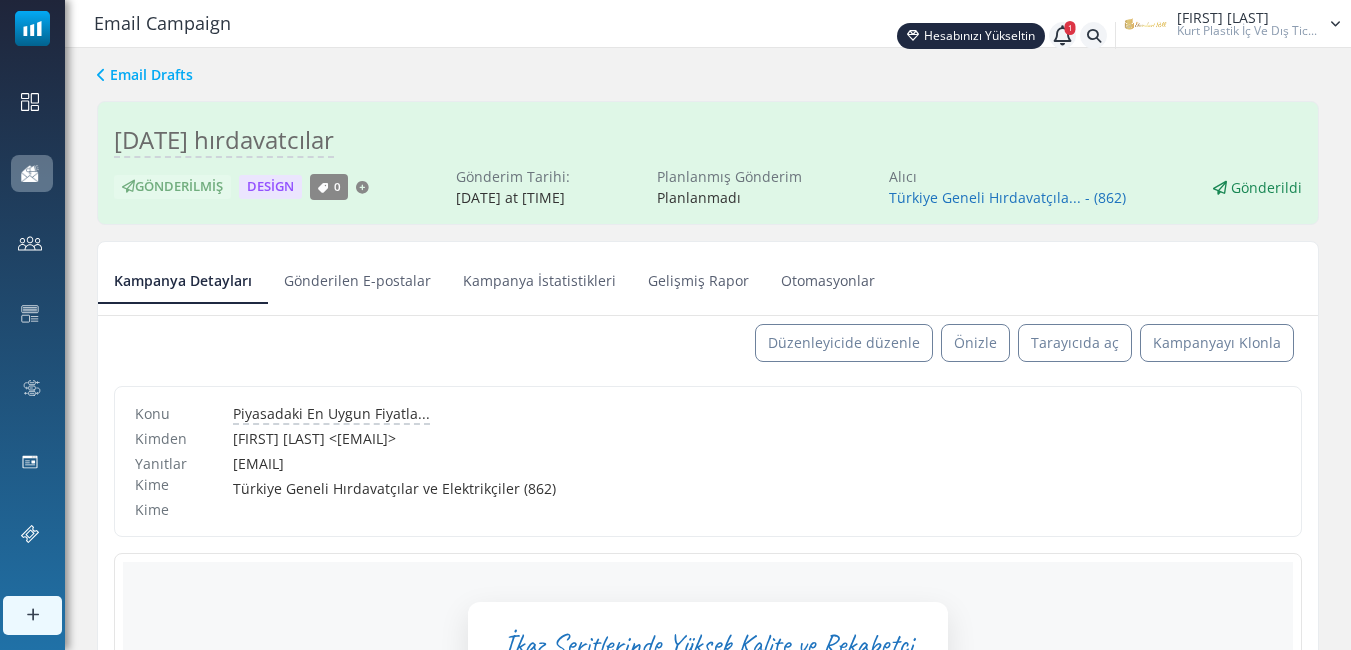 scroll, scrollTop: 0, scrollLeft: 0, axis: both 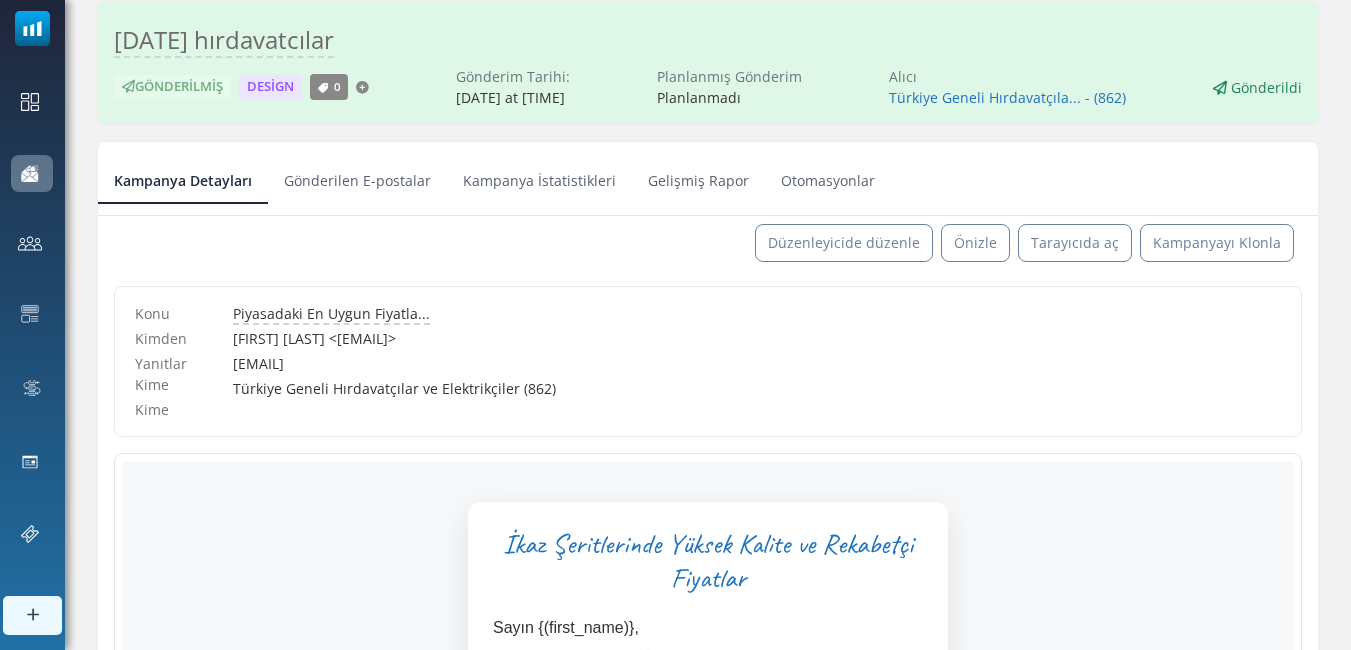 click on "Kampanya İstatistikleri" at bounding box center (539, 179) 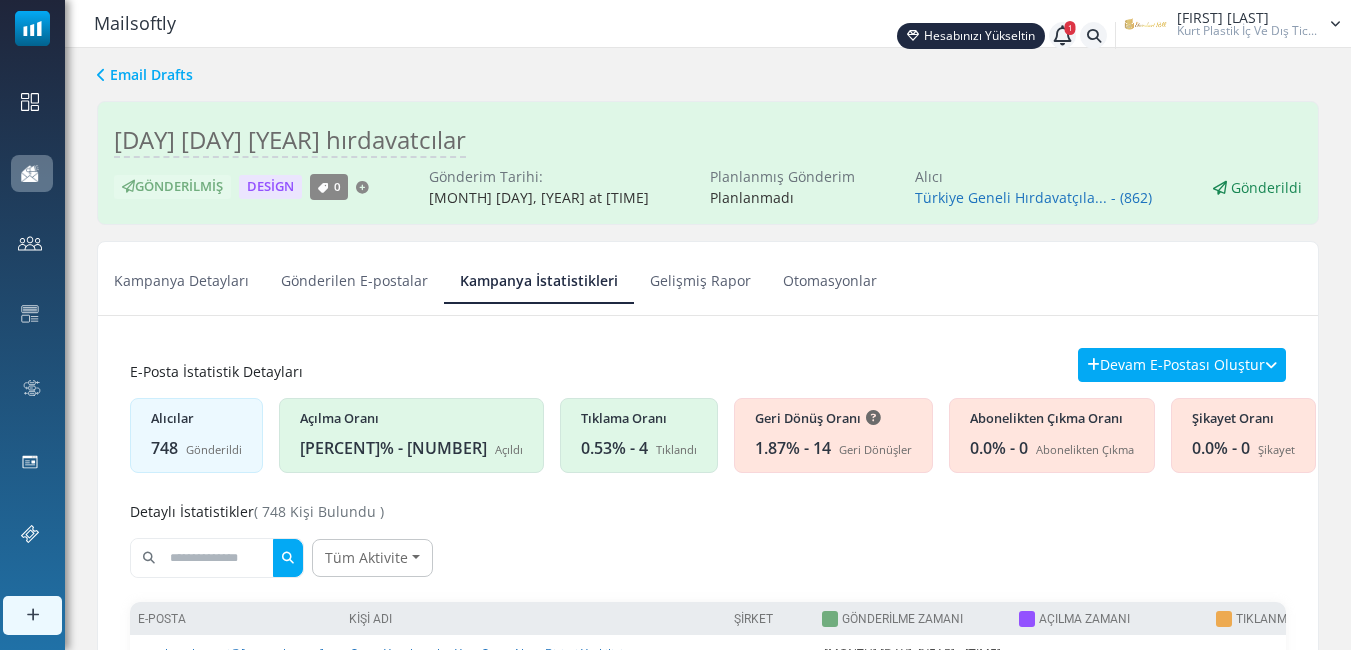 scroll, scrollTop: 0, scrollLeft: 0, axis: both 